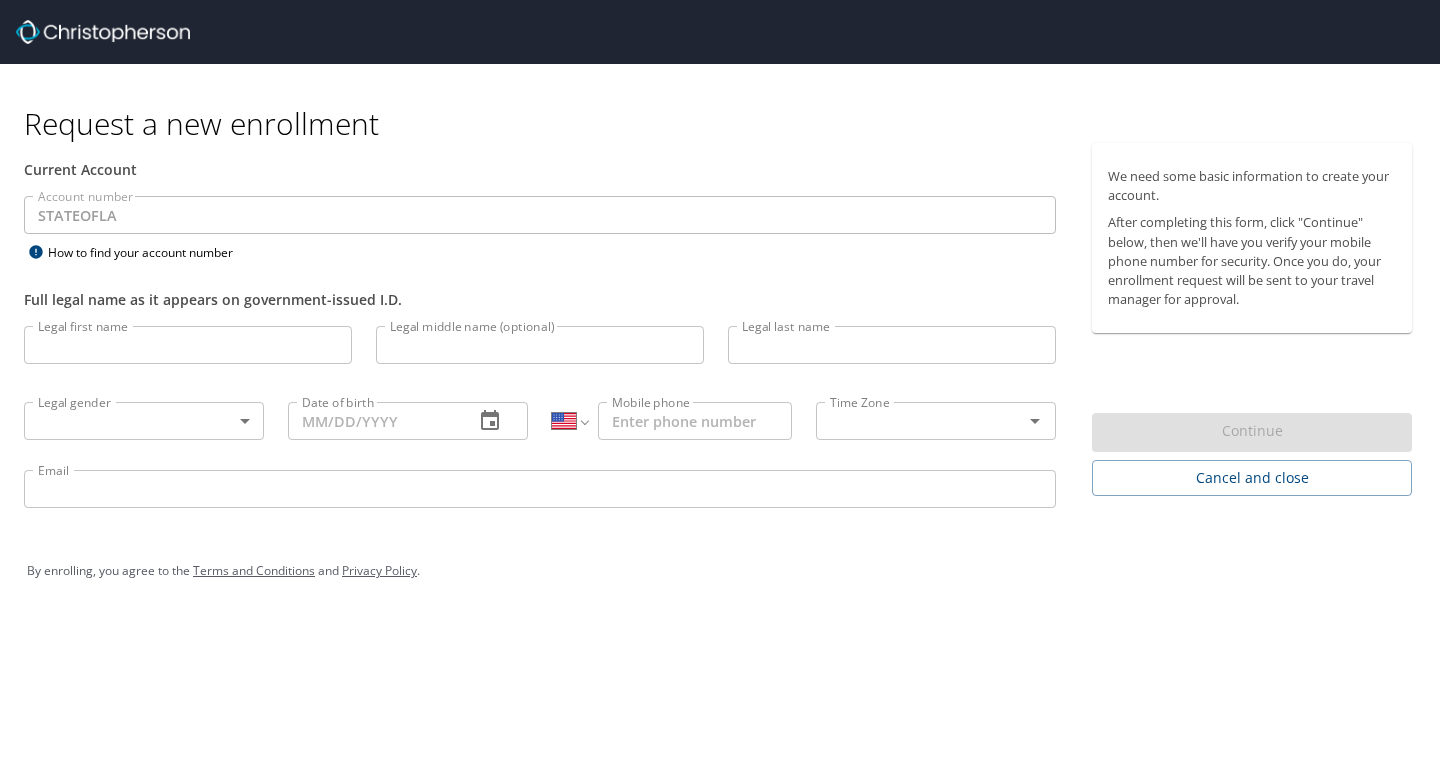 select on "US" 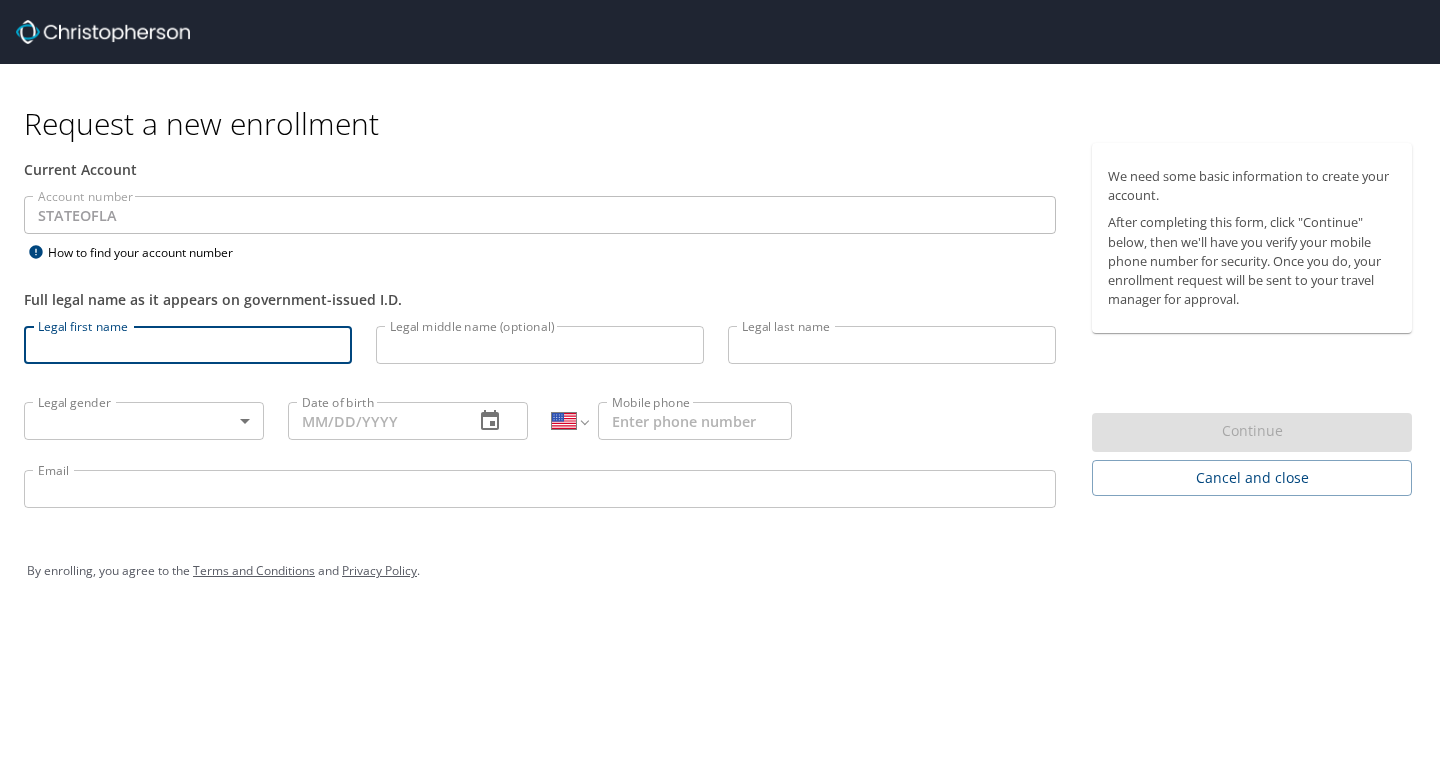 click on "Legal first name" at bounding box center (188, 345) 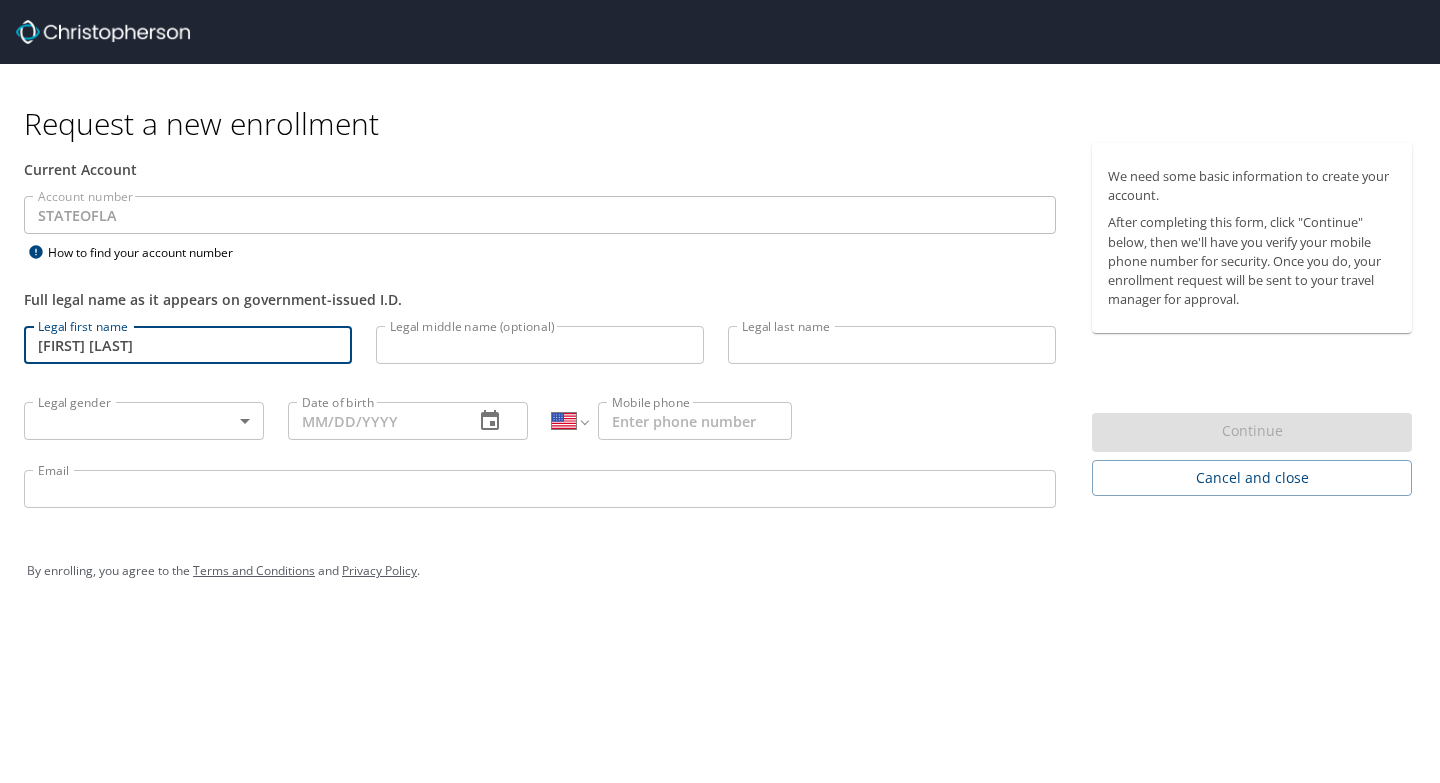 type on "[LAST]" 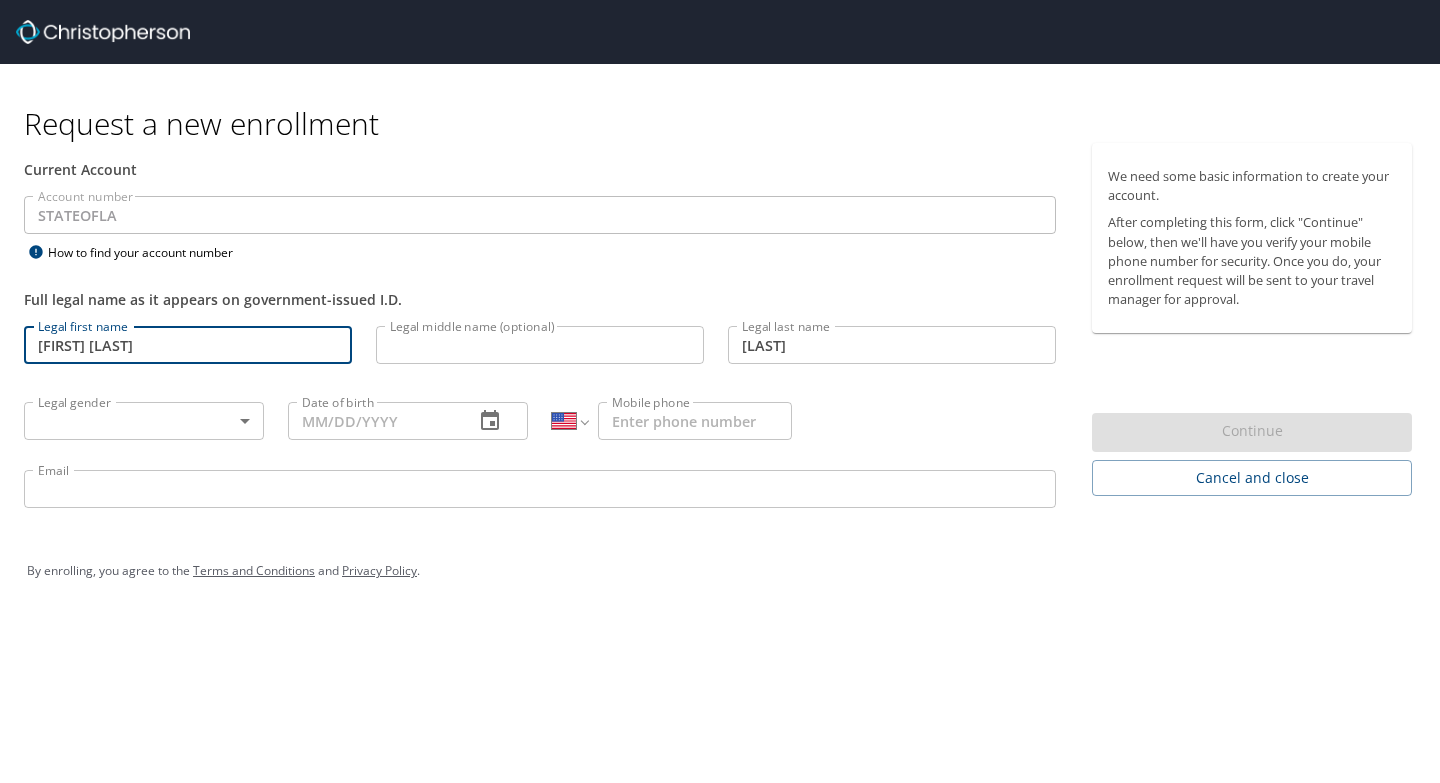 type on "[PHONE]" 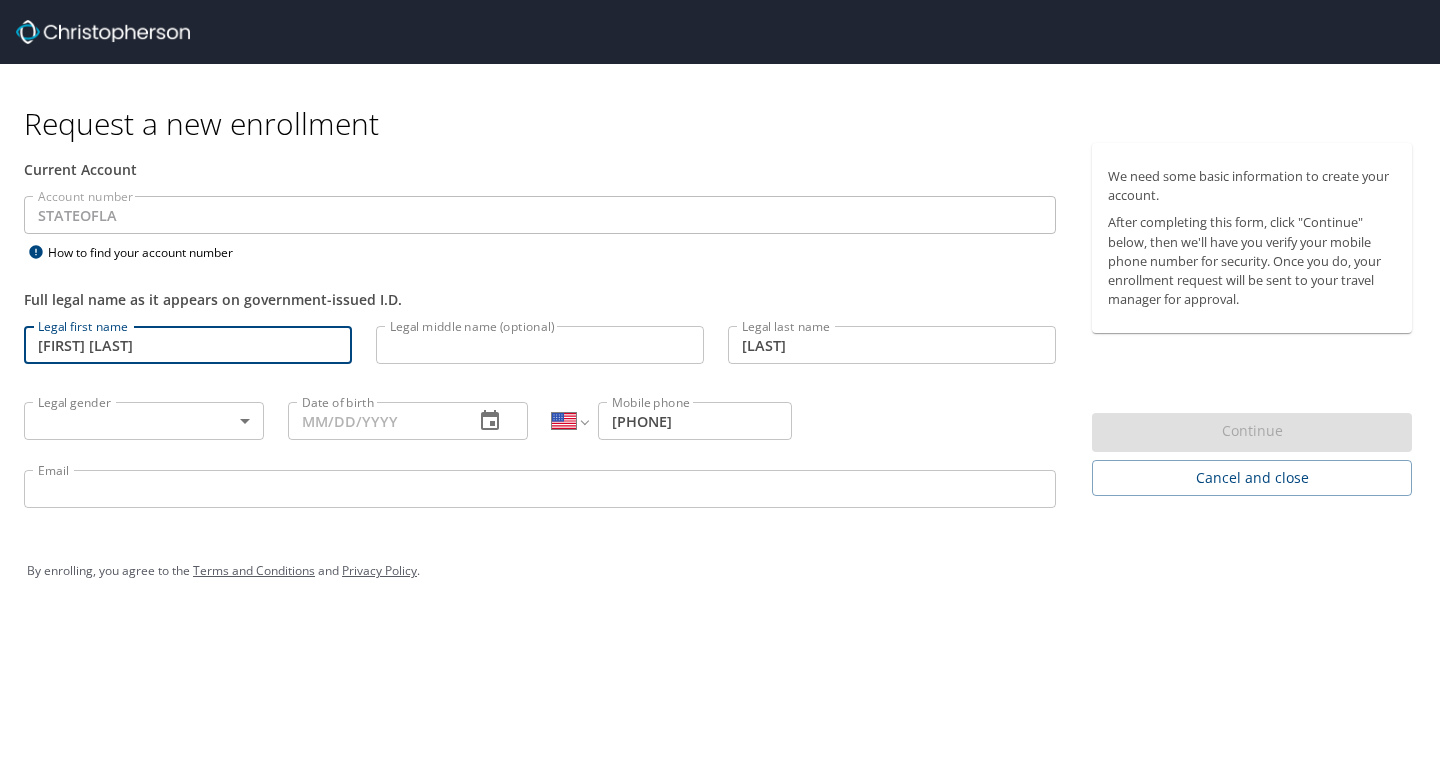drag, startPoint x: 163, startPoint y: 338, endPoint x: 83, endPoint y: 337, distance: 80.00625 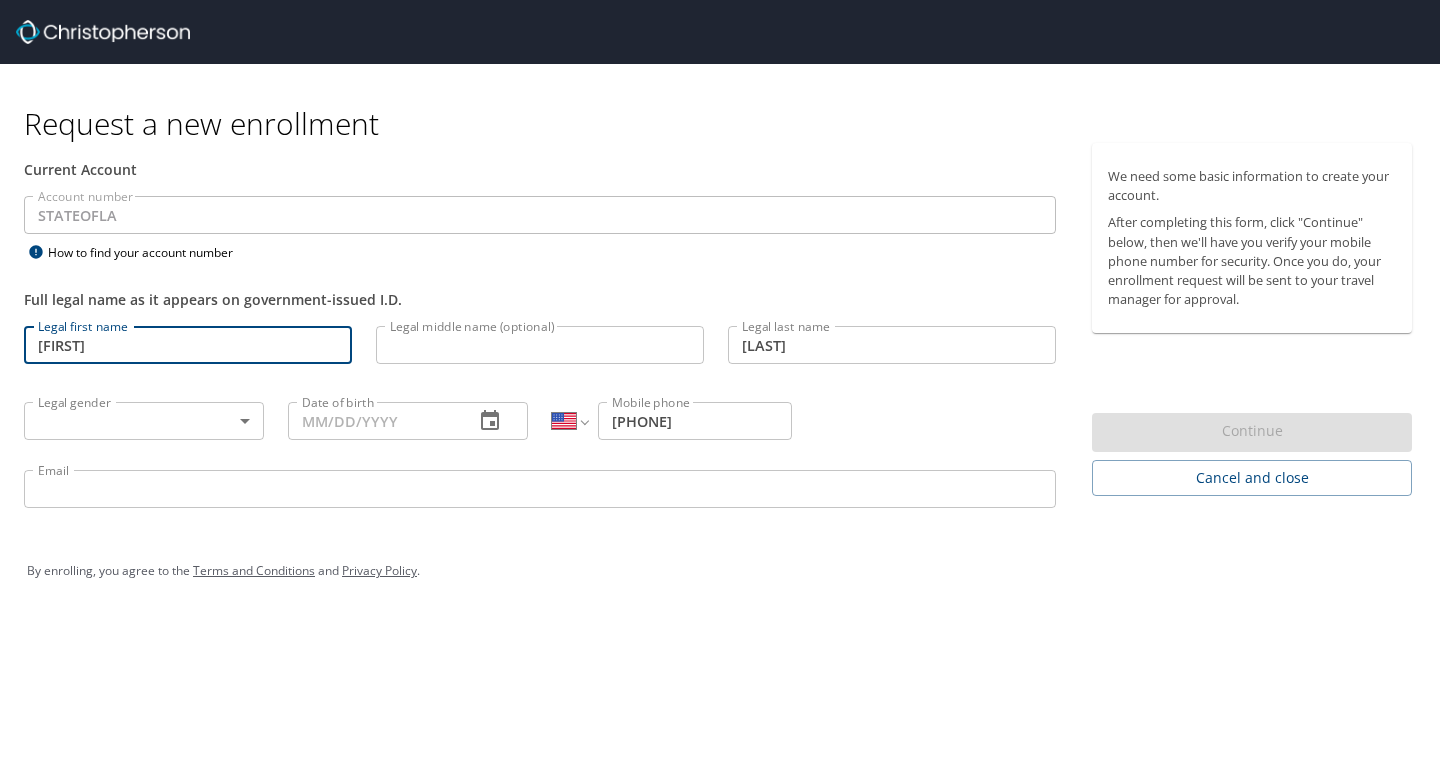 type on "[FIRST]" 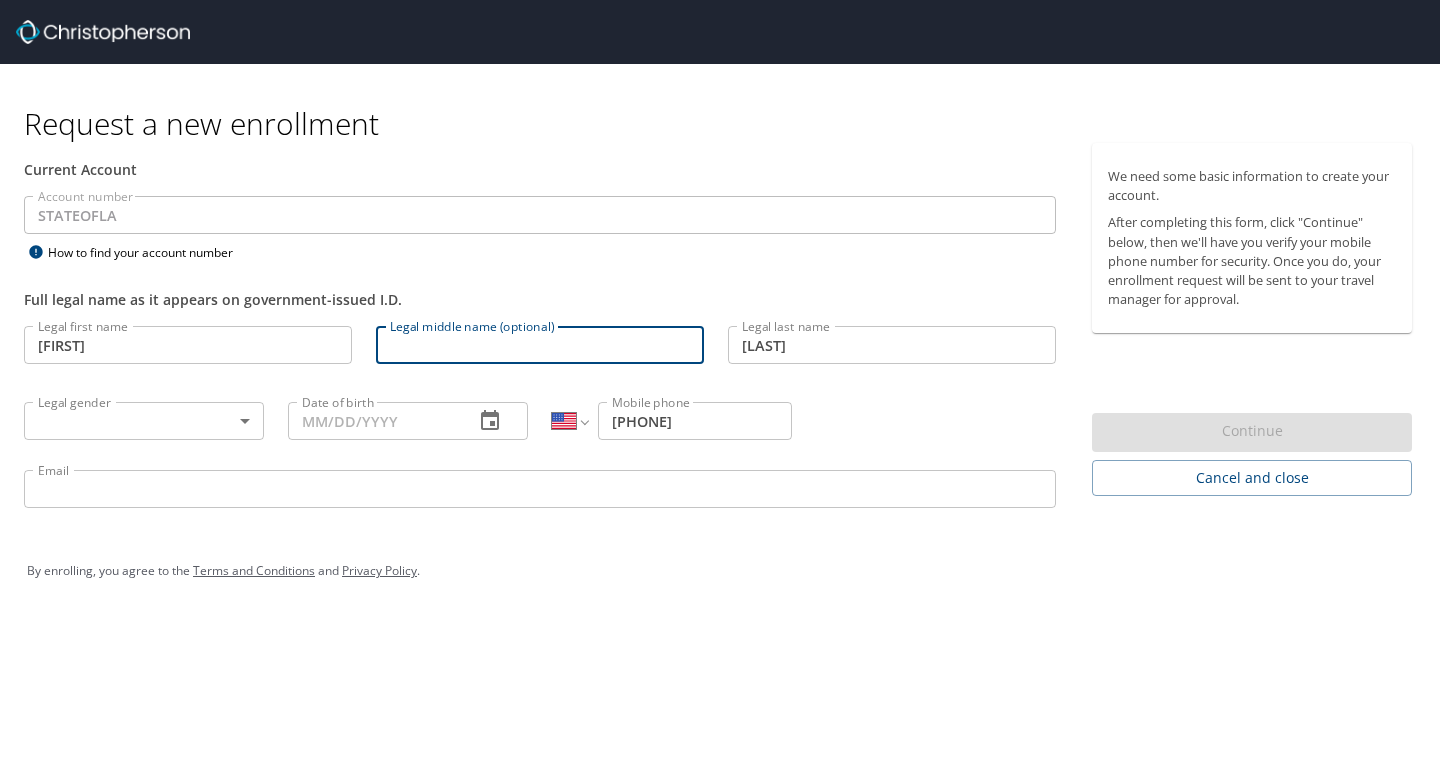 type on "[MIDDLE]" 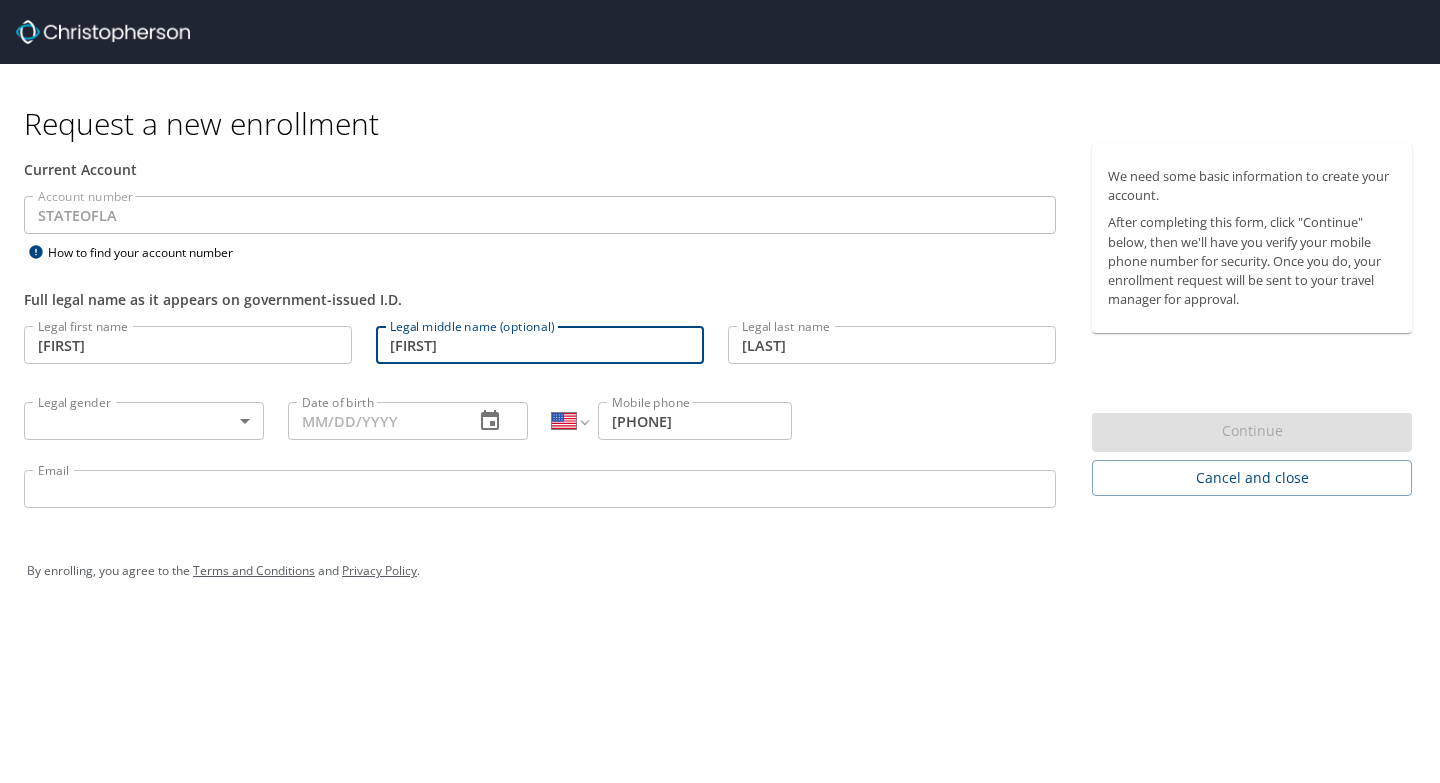 click on "Request a new enrollment Current Account Account number [STATE] Account number  How to find your account number Full legal name as it appears on government-issued I.D. Legal first name [FIRST] Legal first name Legal middle name (optional) [MIDDLE] Legal middle name (optional) Legal last name [LAST] Legal last name Legal gender ​ Legal gender Date of birth Date of birth International Afghanistan Åland Islands Albania Algeria American Samoa Andorra Angola Anguilla Antigua and Barbuda Argentina Armenia Aruba Ascension Island Australia Austria Azerbaijan Bahamas Bahrain Bangladesh Barbados Belarus Belgium Belize Benin Bermuda Bhutan Bolivia Bonaire, Sint Eustatius and Saba Bosnia and Herzegovina Botswana Brazil British Indian Ocean Territory Brunei Darussalam Bulgaria Burkina Faso Burma Burundi Cambodia Cameroon Canada Cape Verde Cayman Islands Central African Republic Chad Chile China Christmas Island Cocos (Keeling) Islands Colombia Comoros Congo Congo, Democratic Republic of the Cook Islands Costa Rica" at bounding box center (720, 391) 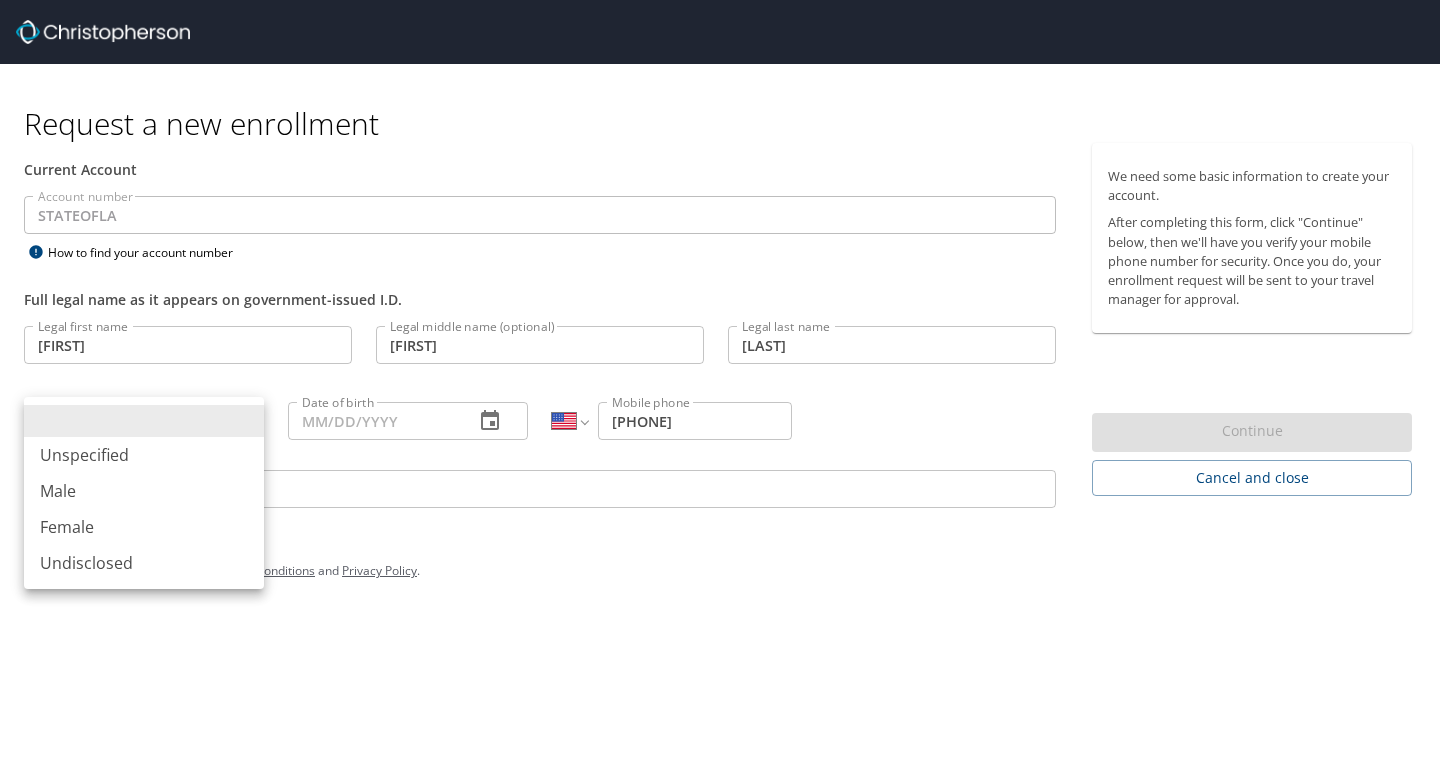 click on "Female" at bounding box center [144, 527] 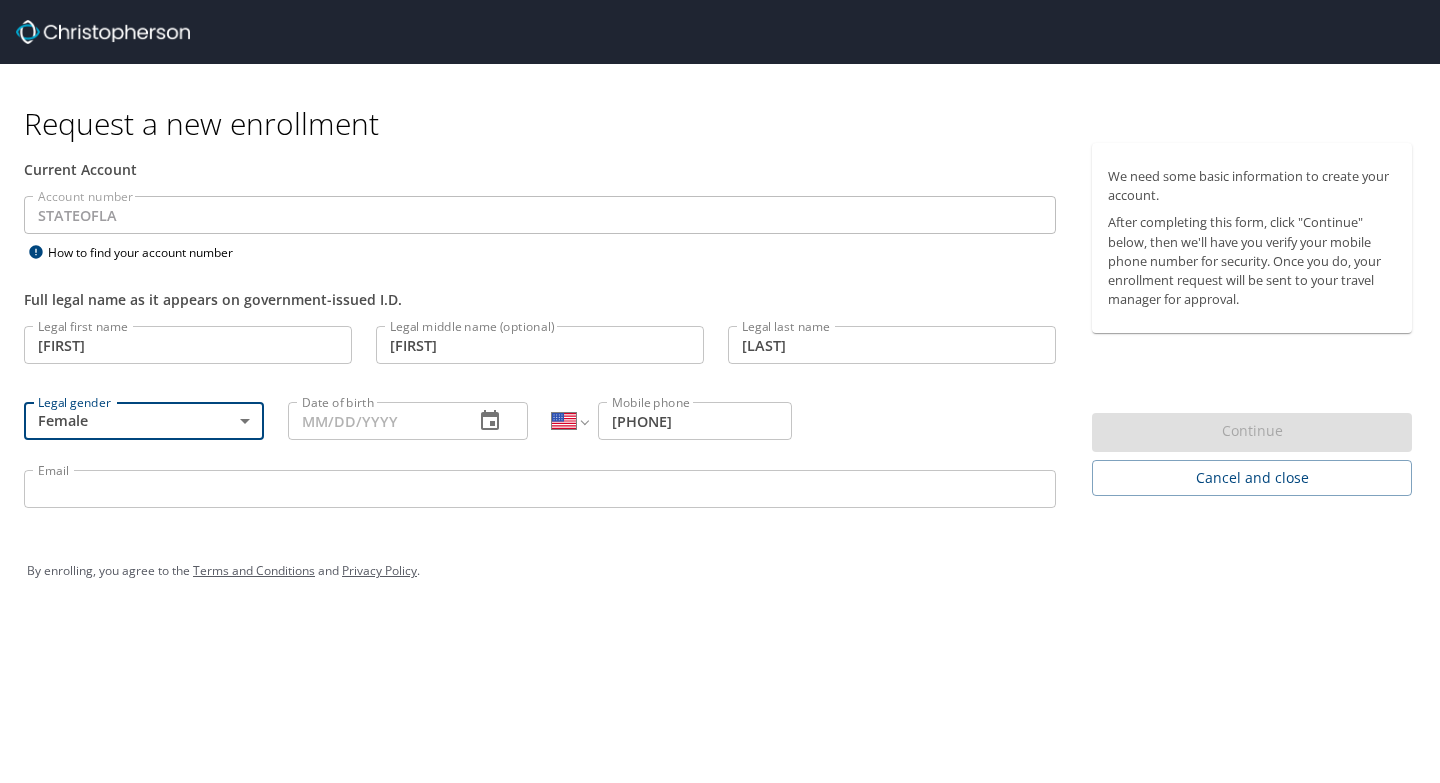 click 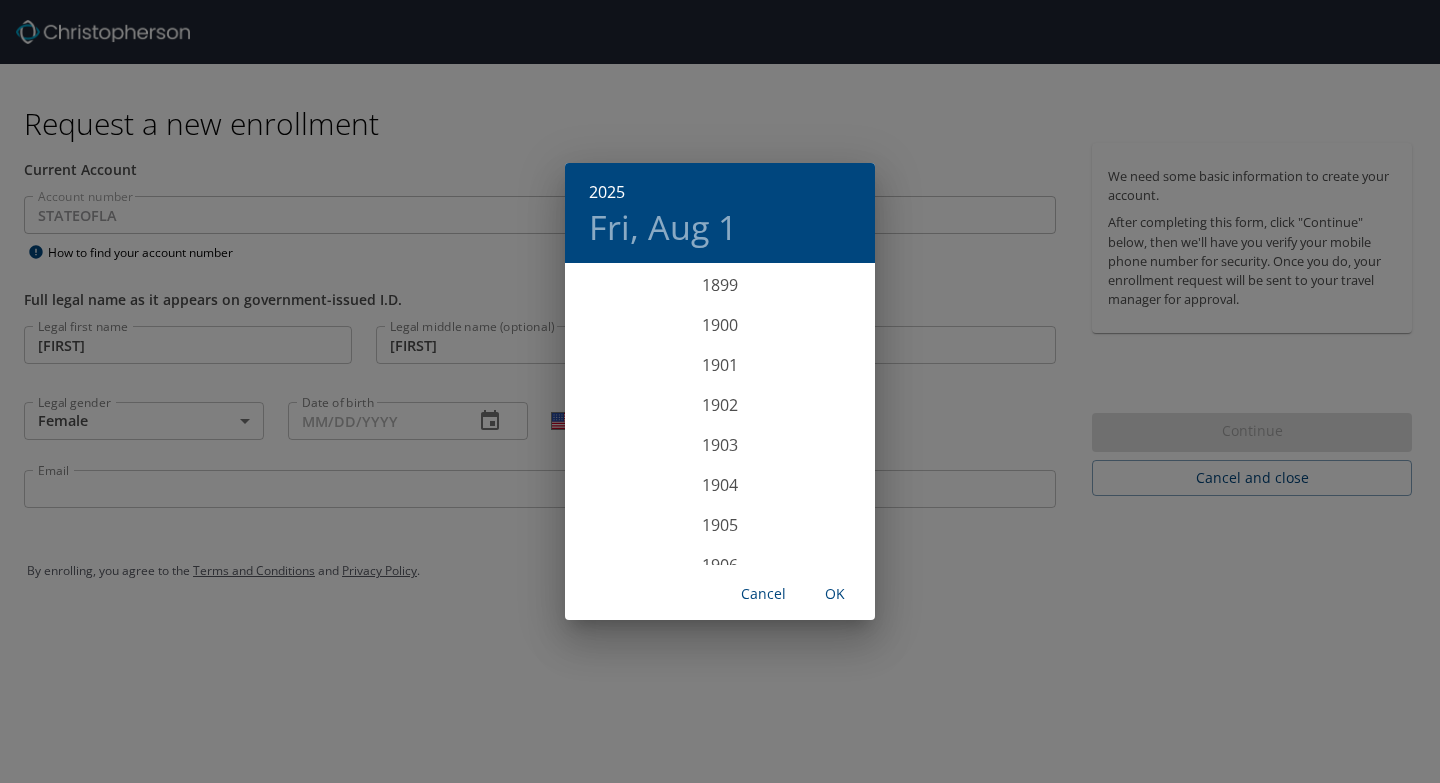 scroll, scrollTop: 4920, scrollLeft: 0, axis: vertical 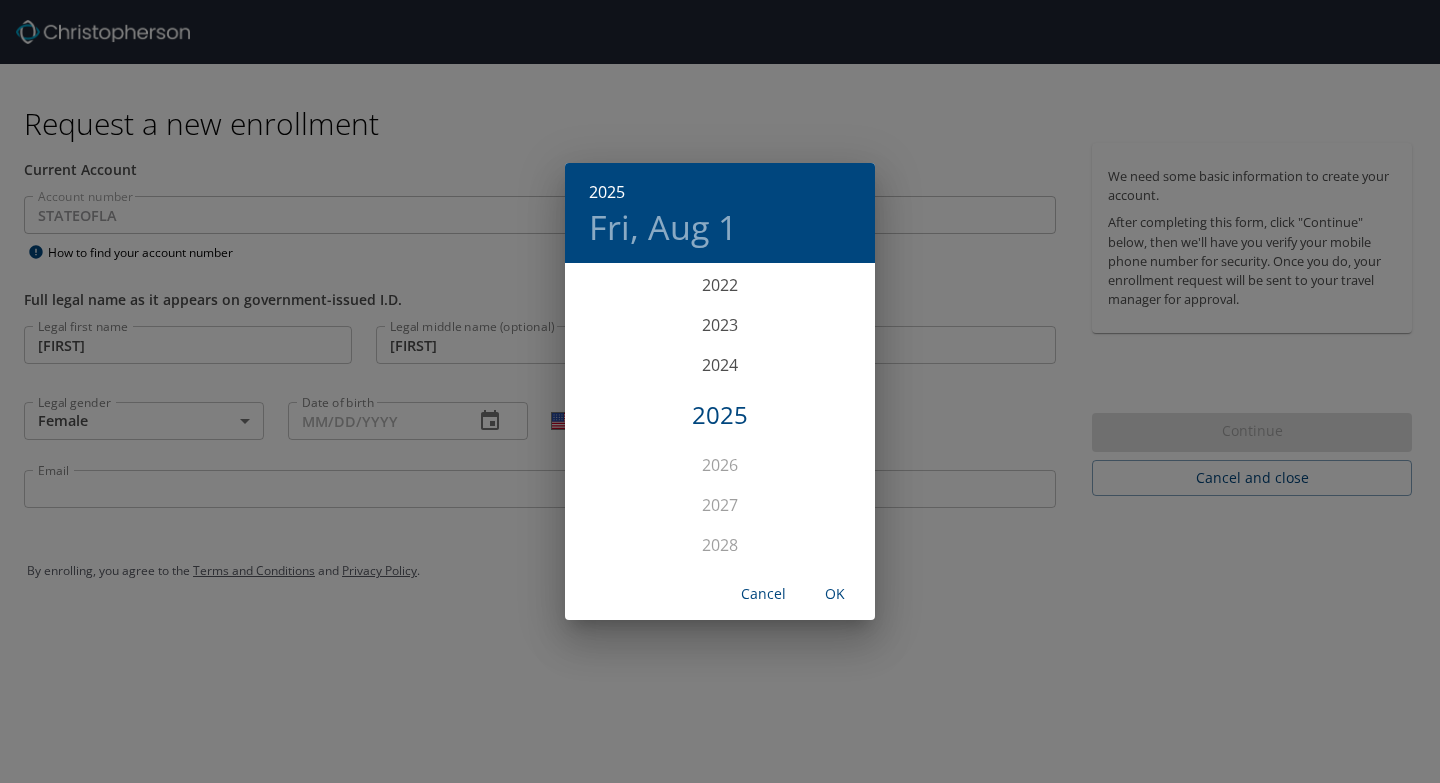 click on "2025 Fri, Aug 1 1899 1900 1901 1902 1903 1904 1905 1906 1907 1908 1909 1910 1911 1912 1913 1914 1915 1916 1917 1918 1919 1920 1921 1922 1923 1924 1925 1926 1927 1928 1929 1930 1931 1932 1933 1934 1935 1936 1937 1938 1939 1940 1941 1942 1943 1944 1945 1946 1947 1948 1949 1950 1951 1952 1953 1954 1955 1956 1957 1958 1959 1960 1961 1962 1963 1964 1965 1966 1967 1968 1969 1970 1971 1972 1973 1974 1975 1976 1977 1978 1979 1980 1981 1982 1983 1984 1985 1986 1987 1988 1989 1990 1991 1992 1993 1994 1995 1996 1997 1998 1999 2000 2001 2002 2003 2004 2005 2006 2007 2008 2009 2010 2011 2012 2013 2014 2015 2016 2017 2018 2019 2020 2021 2022 2023 2024 2025 2026 2027 2028 2029 2030 2031 2032 2033 2034 2035 2036 2037 2038 2039 2040 2041 2042 2043 2044 2045 2046 2047 2048 2049 2050 2051 2052 2053 2054 2055 2056 2057 2058 2059 2060 2061 2062 2063 2064 2065 2066 2067 2068 2069 2070 2071 2072 2073 2074 2075 2076 2077 2078 2079 2080 2081 2082 2083 2084 2085 2086 2087 2088 2089 2090 2091 2092 2093 2094 2095 2096 2097 2098 2099 OK" at bounding box center [720, 391] 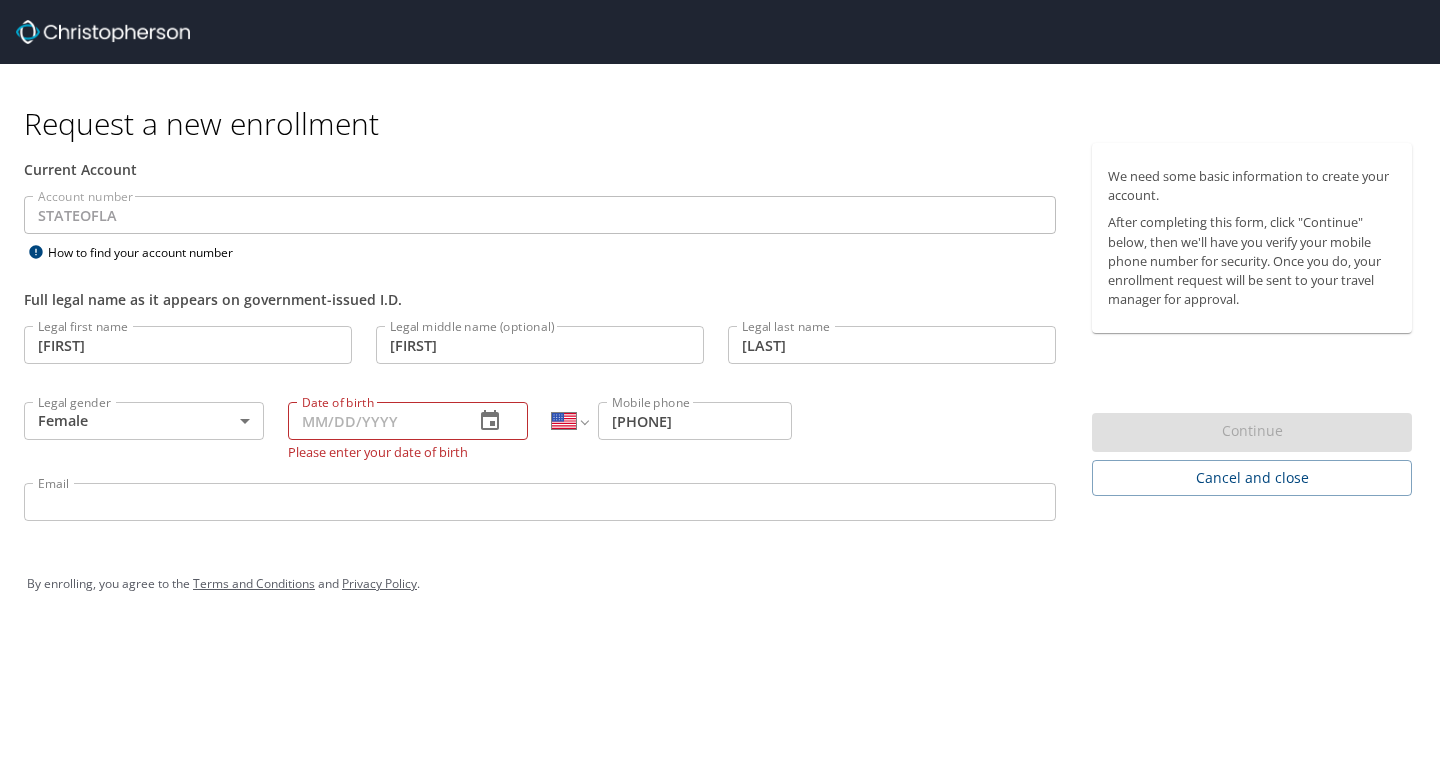 type 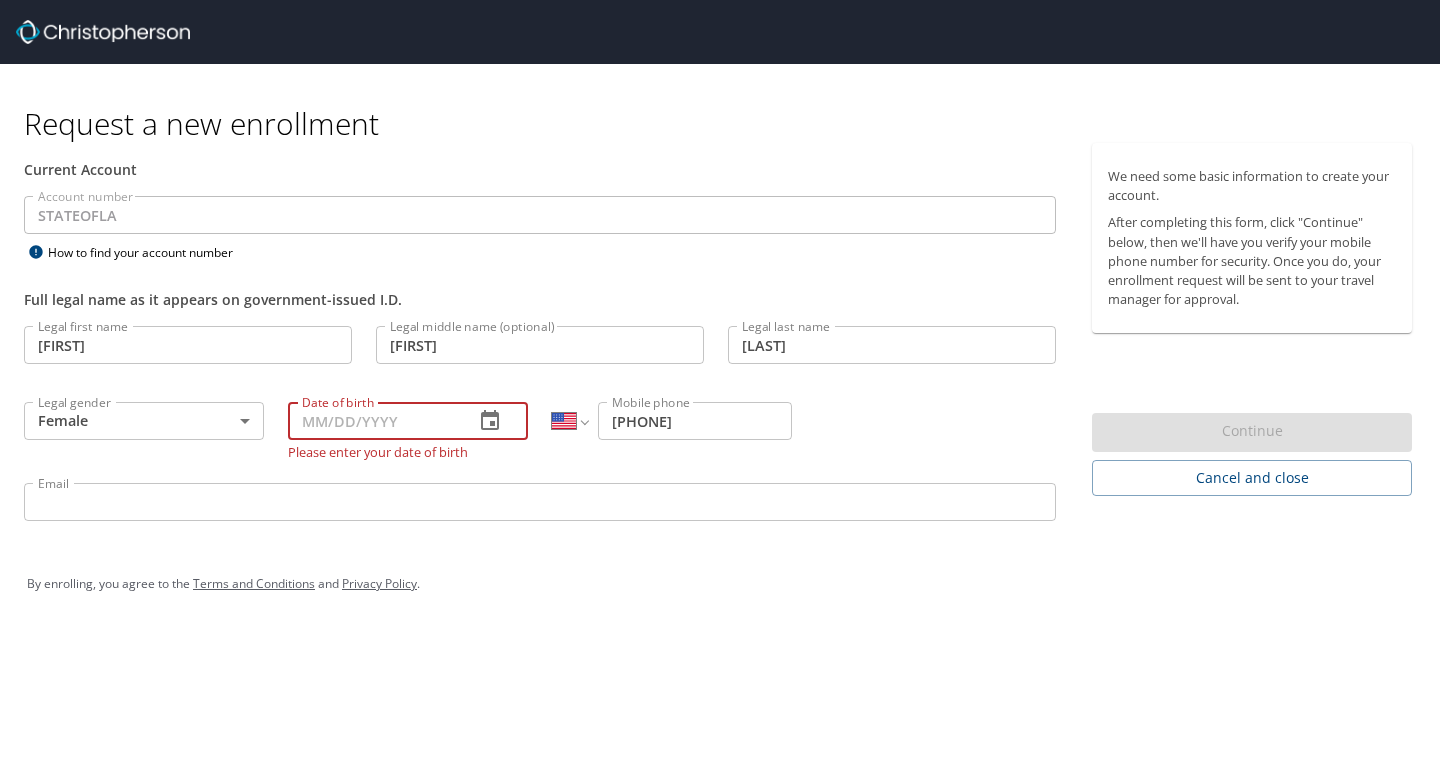 click on "Date of birth" at bounding box center (373, 421) 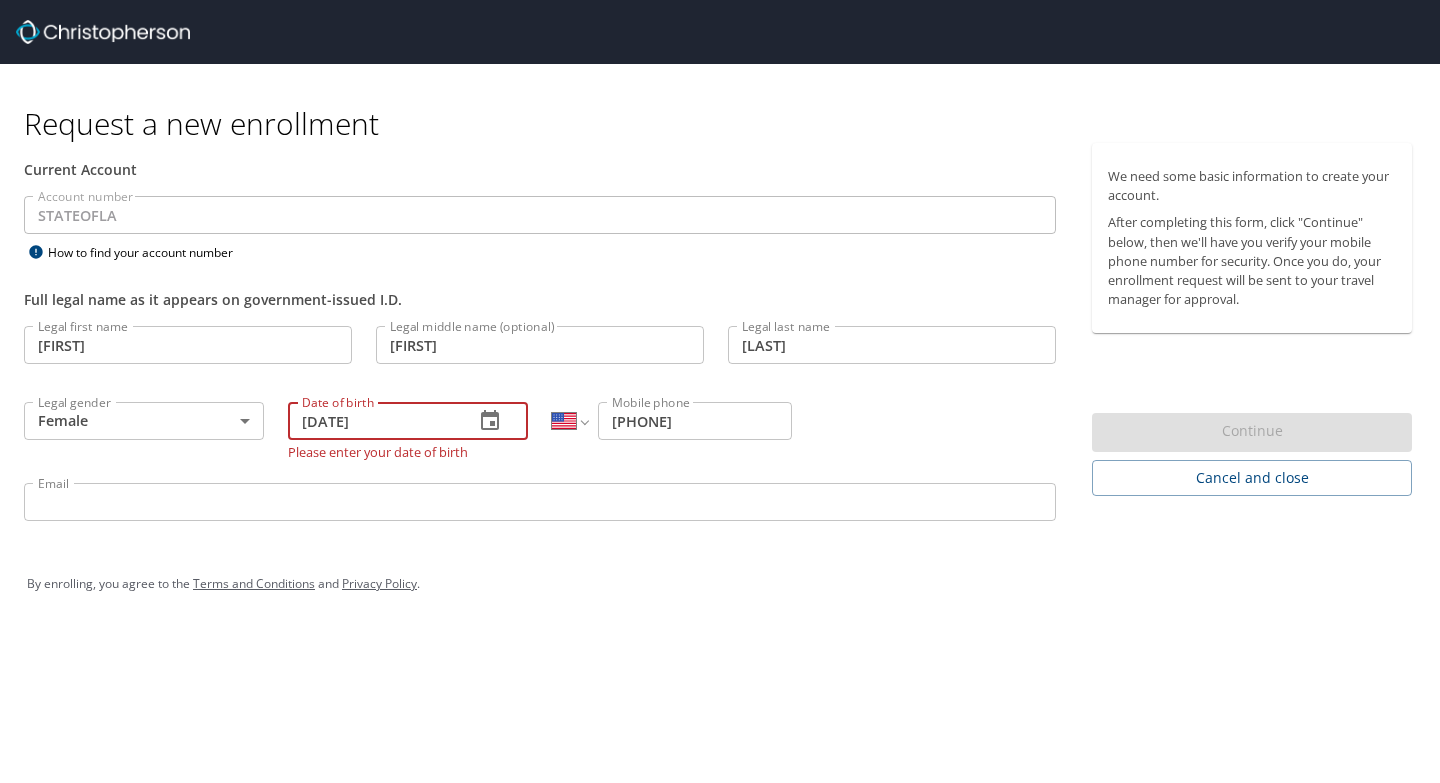 type on "[DATE]" 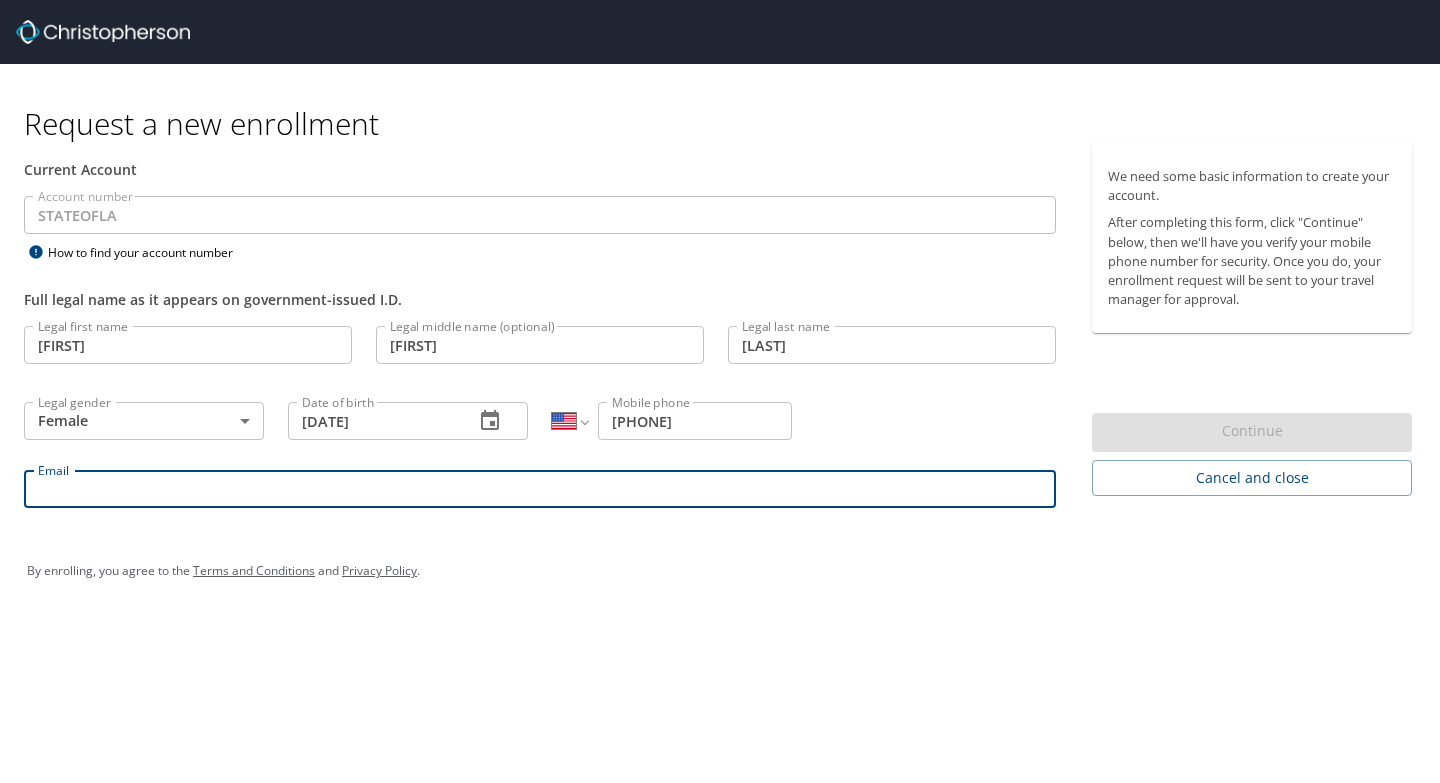 click on "Email Email" at bounding box center (540, 492) 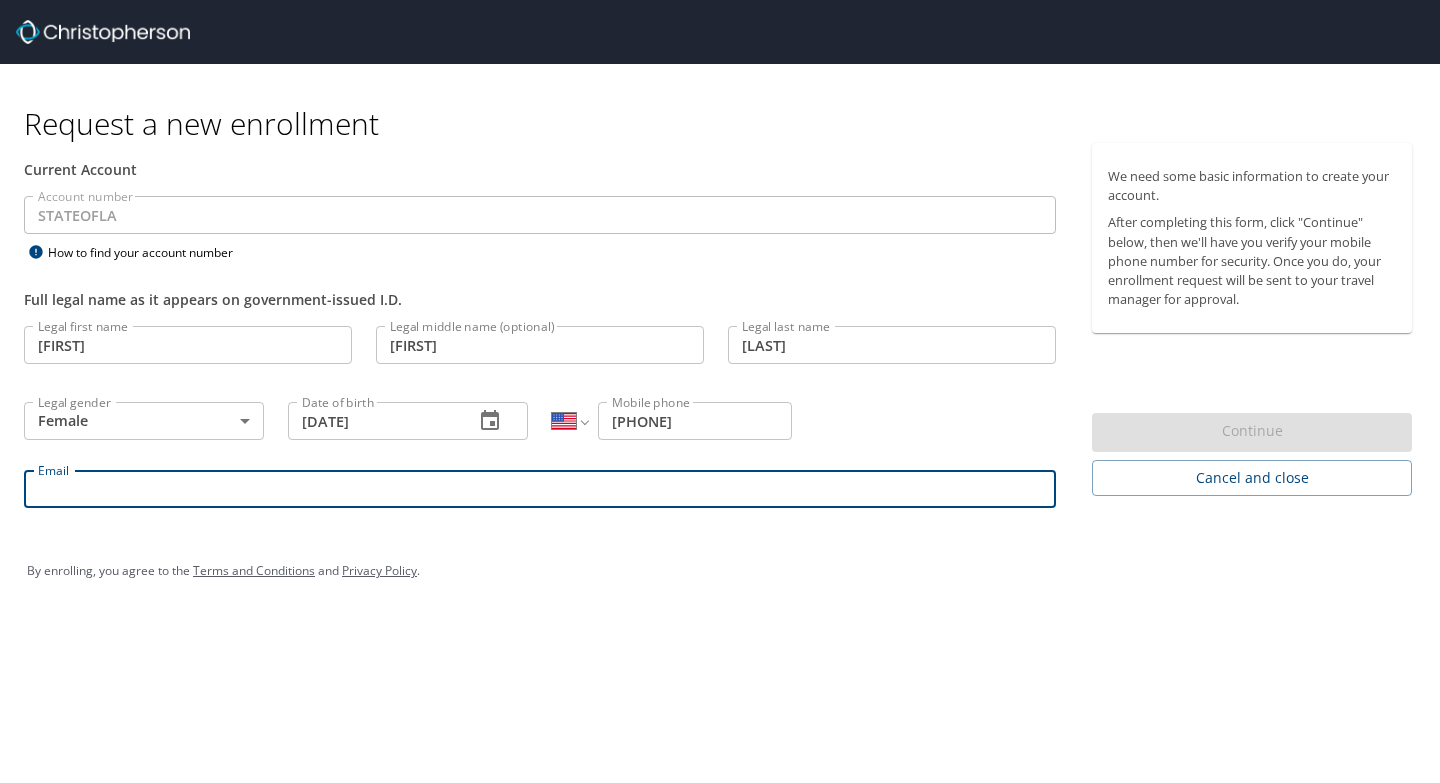 type on "[EMAIL]" 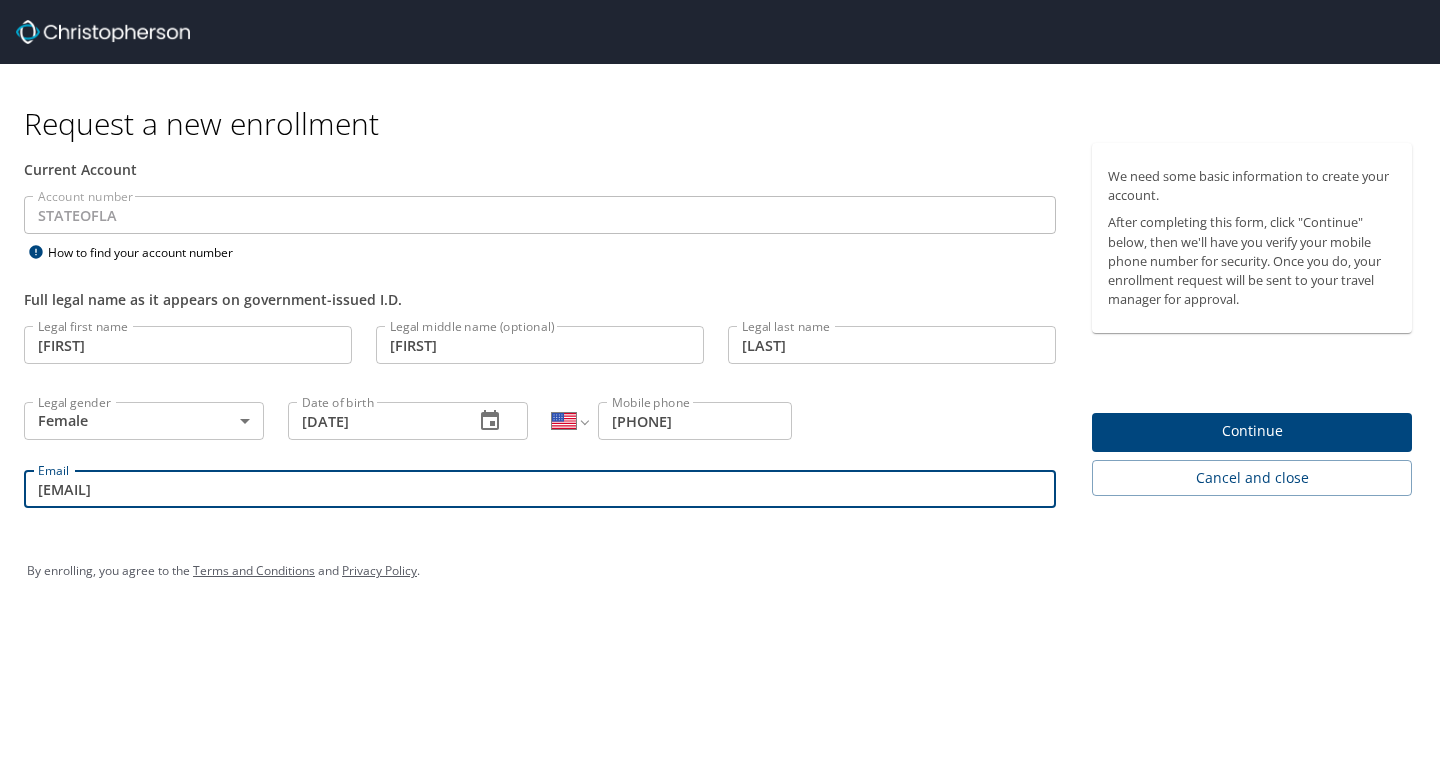 click on "Continue" at bounding box center (1252, 431) 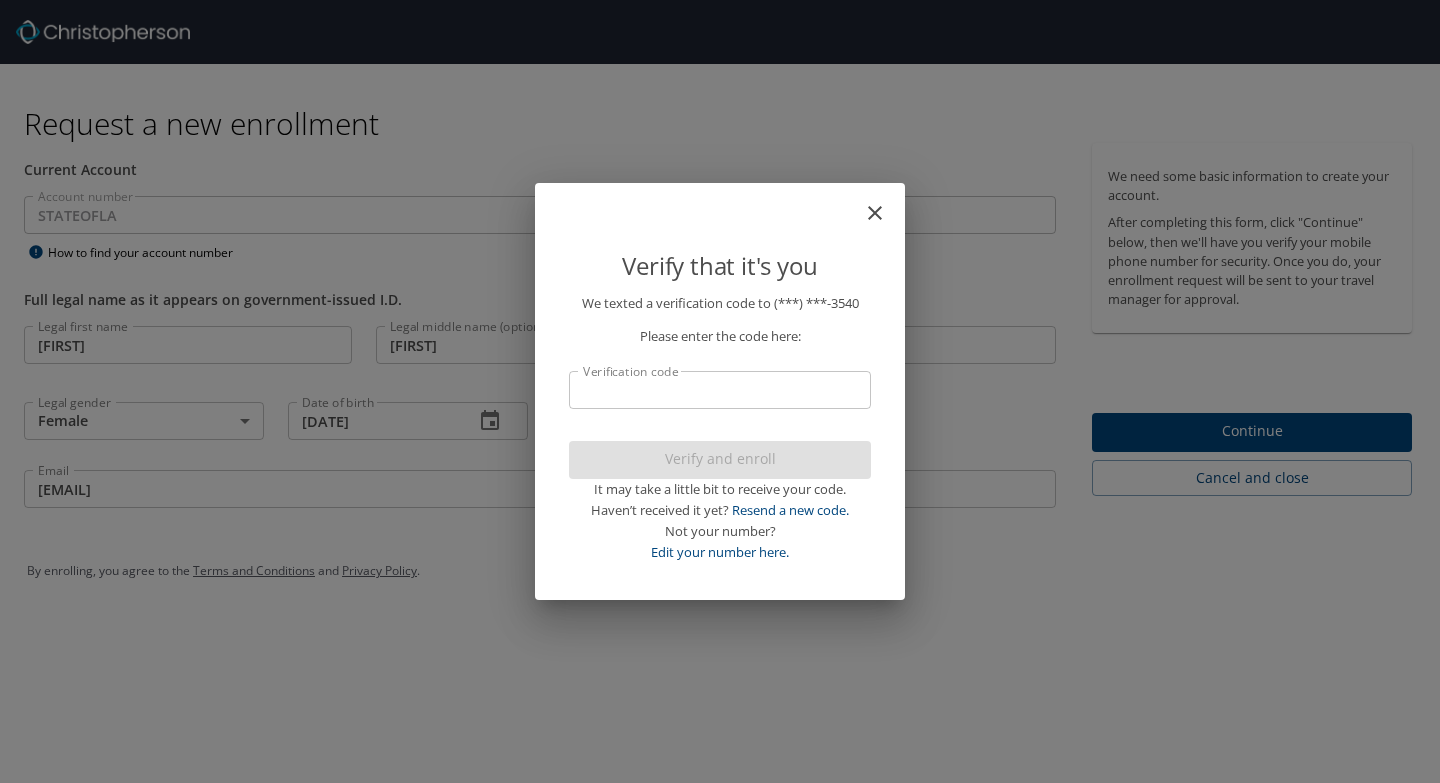 click on "Verification code" at bounding box center [720, 390] 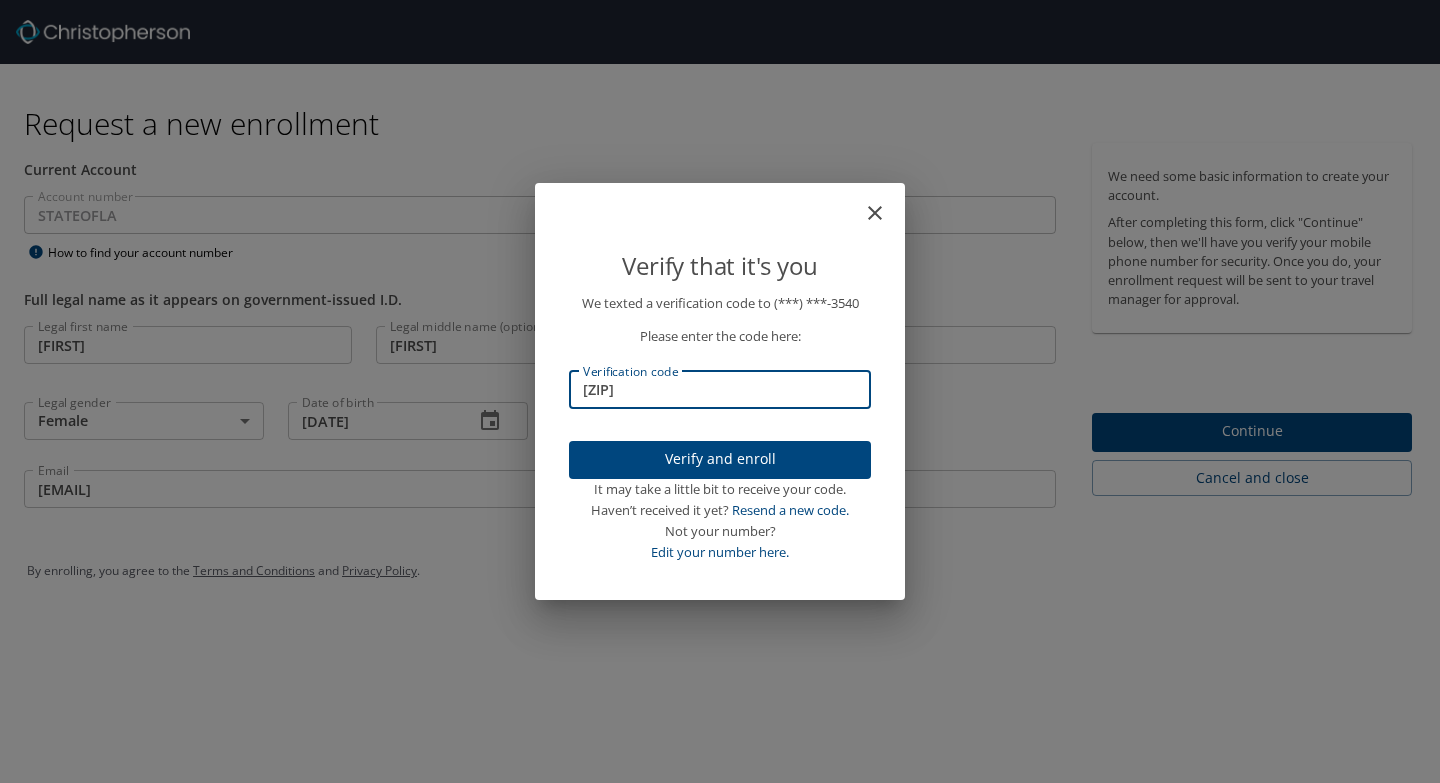 type on "956119" 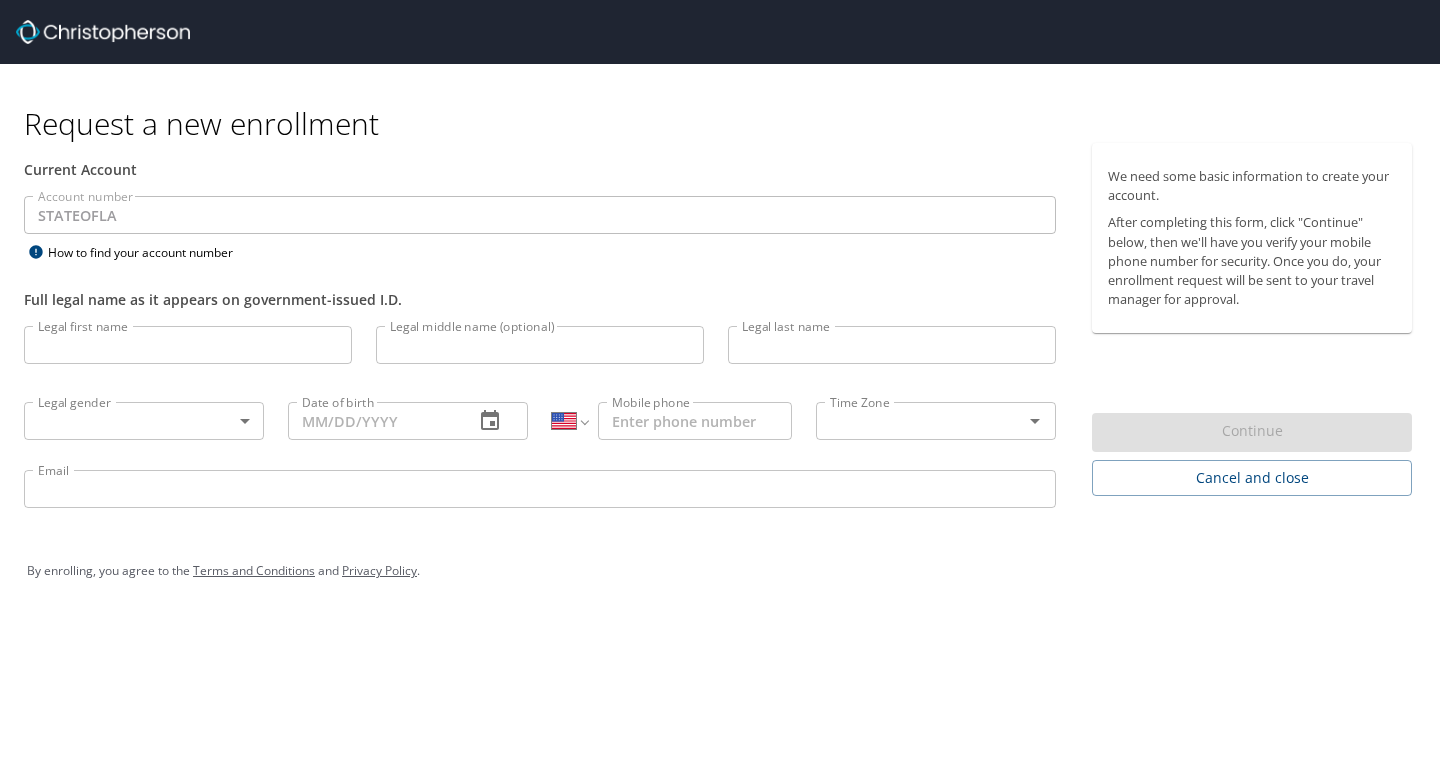 select on "US" 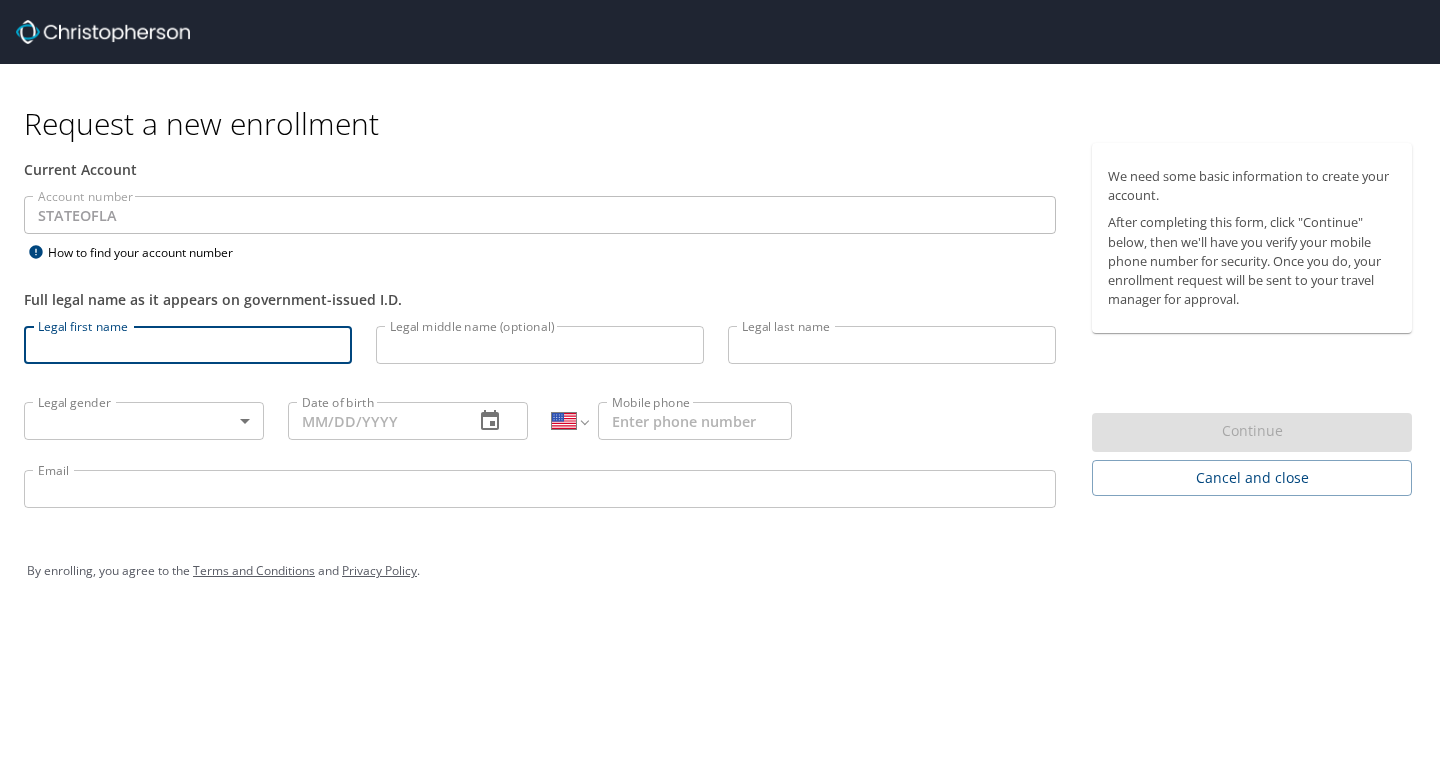 click on "Legal first name" at bounding box center (188, 345) 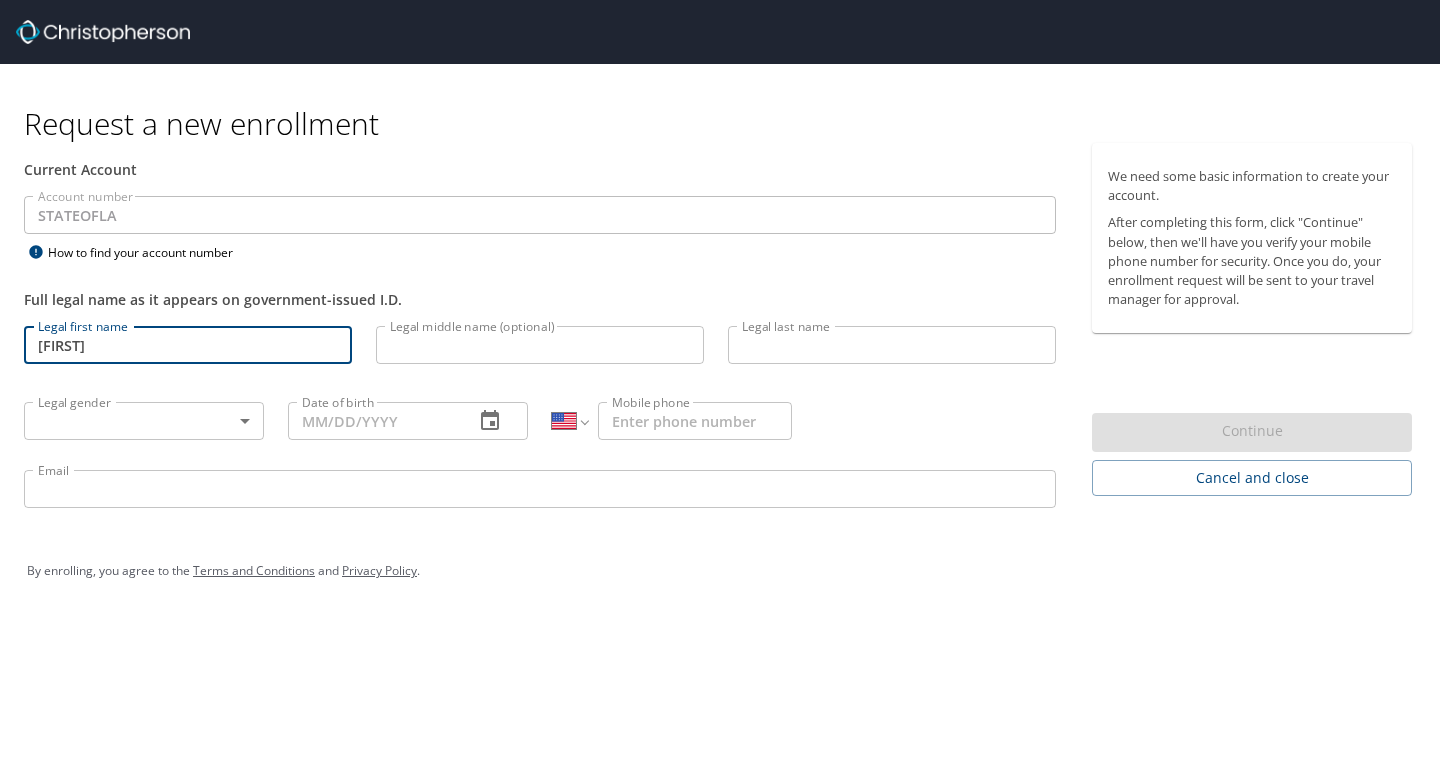 type on "[MIDDLE]" 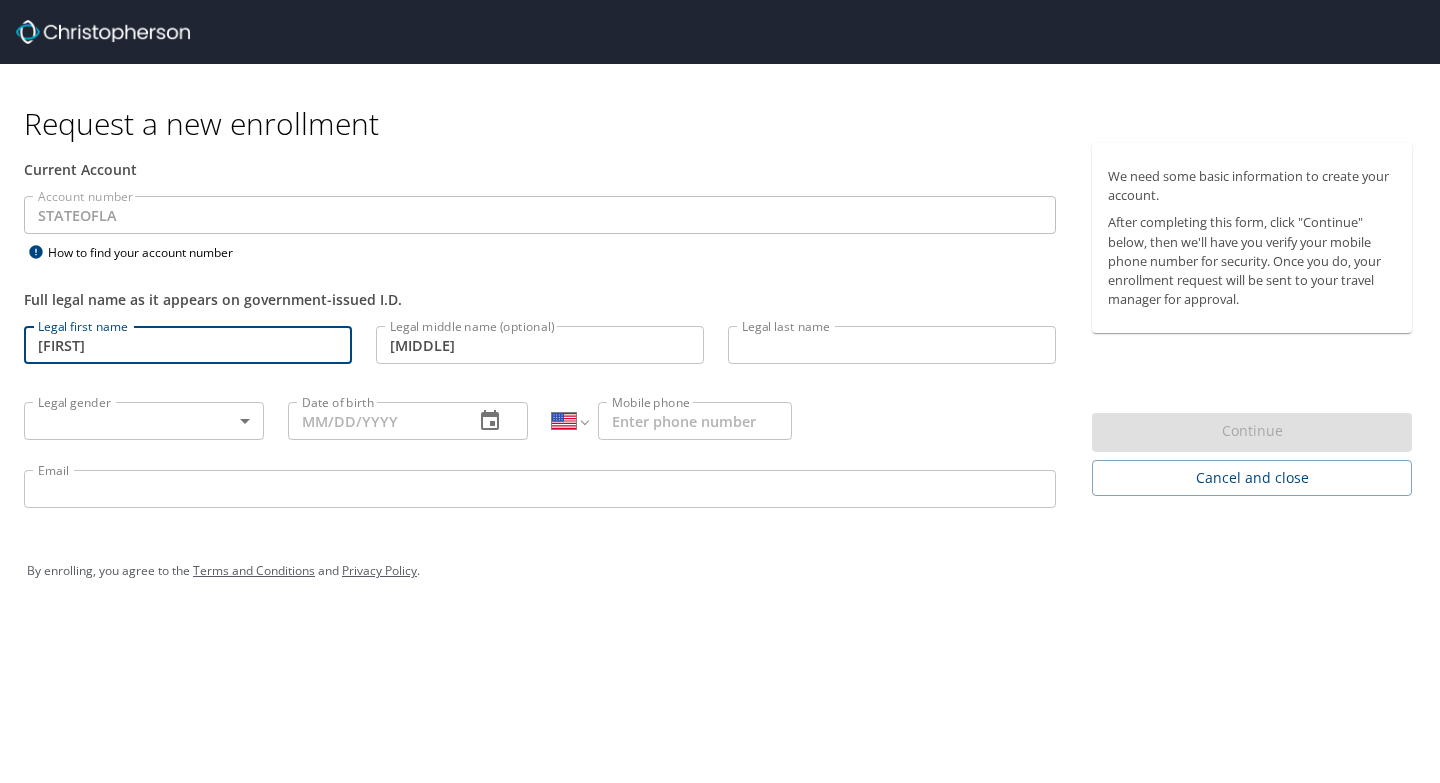 type on "[LAST]" 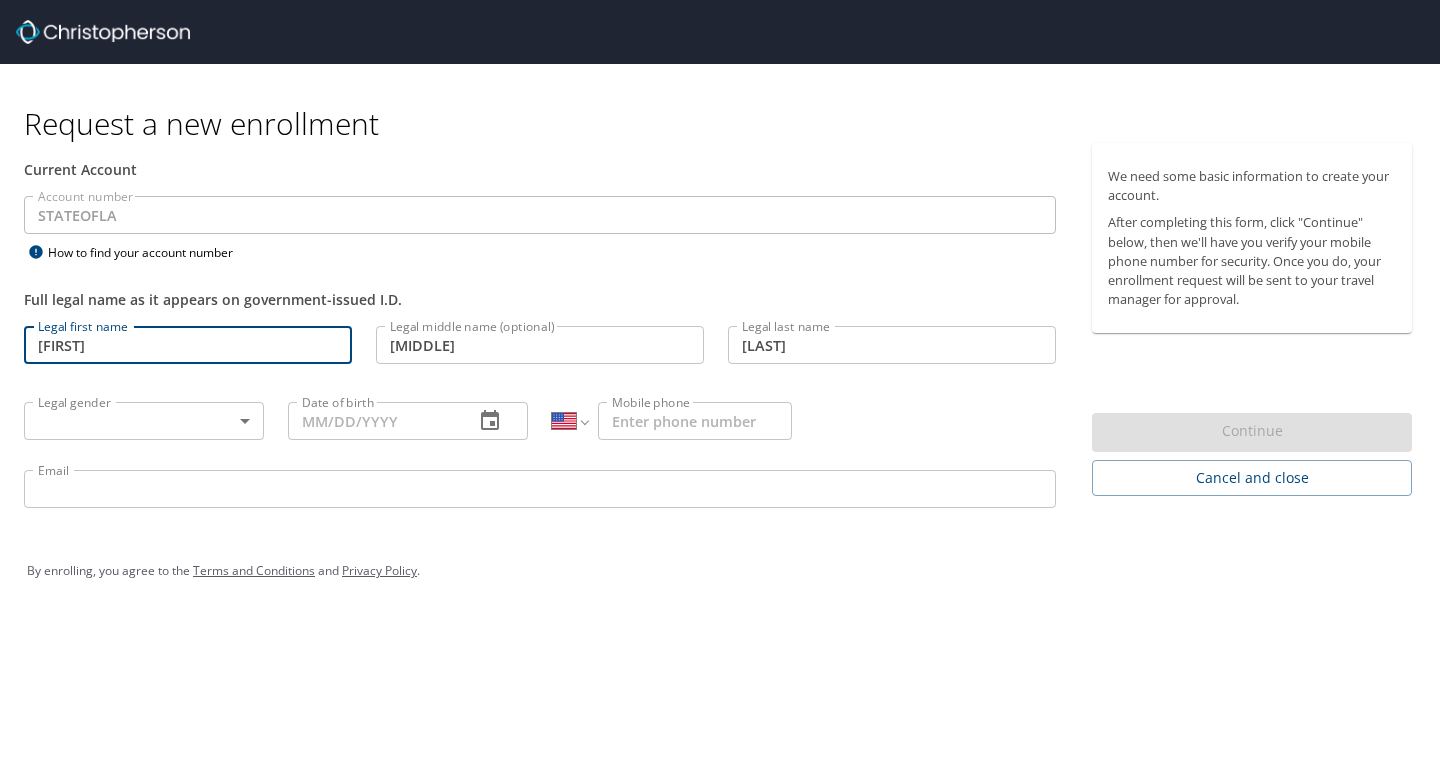 type on "[PHONE]" 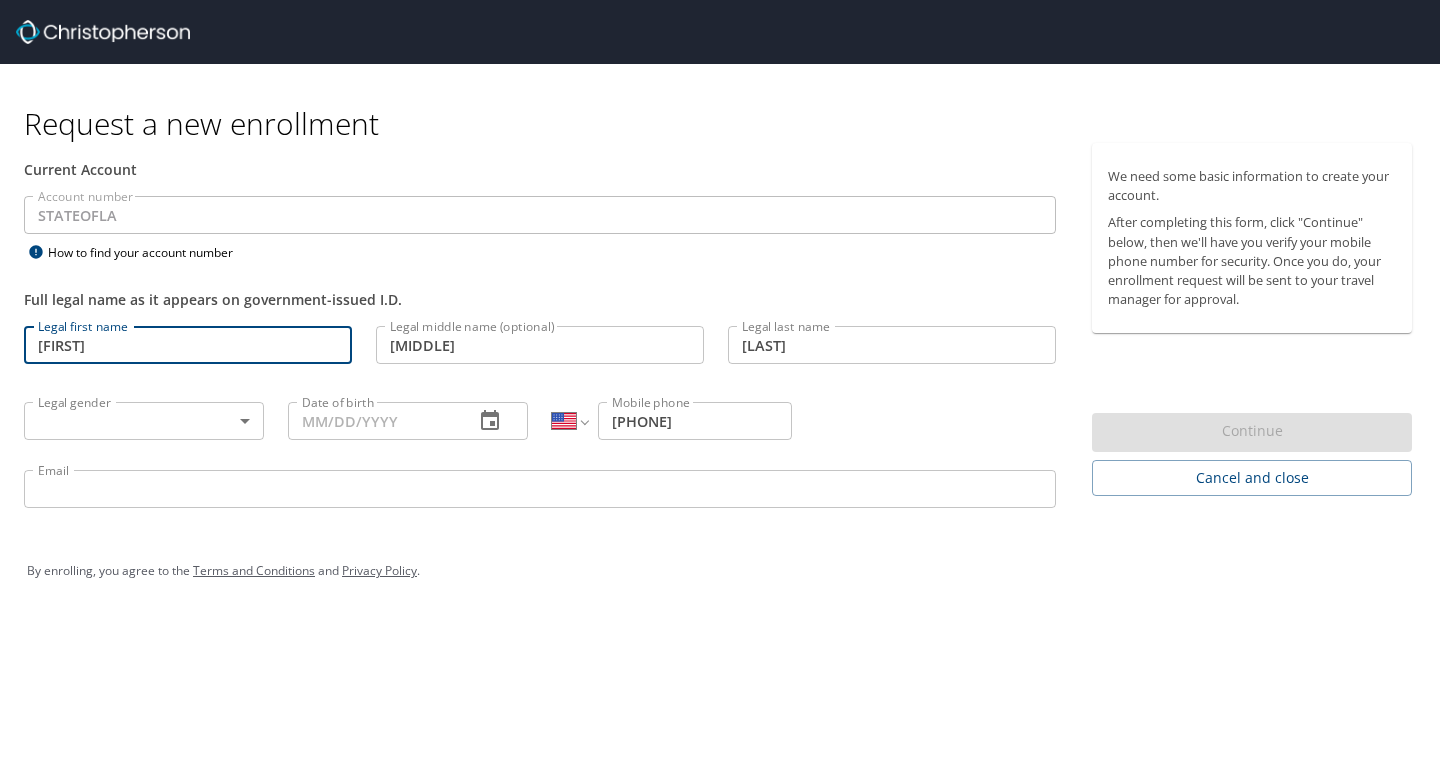 click on "Request a new enrollment Current Account Account number [STATE] Account number  How to find your account number Full legal name as it appears on government-issued I.D. Legal first name [FIRST] Legal first name Legal middle name (optional) [MIDDLE] Legal middle name (optional) Legal last name [LAST] Legal last name Legal gender ​ Legal gender Date of birth Date of birth International Afghanistan Åland Islands Albania Algeria American Samoa Andorra Angola Anguilla Antigua and Barbuda Argentina Armenia Aruba Ascension Island Australia Austria Azerbaijan Bahamas Bahrain Bangladesh Barbados Belarus Belgium Belize Benin Bermuda Bhutan Bolivia Bonaire, Sint Eustatius and Saba Bosnia and Herzegovina Botswana Brazil British Indian Ocean Territory Brunei Darussalam Bulgaria Burkina Faso Burma Burundi Cambodia Cameroon Canada Cape Verde Cayman Islands Central African Republic Chad Chile China Christmas Island Cocos (Keeling) Islands Colombia Comoros Congo Congo, Democratic Republic of the Cook Islands Costa Rica" at bounding box center [720, 391] 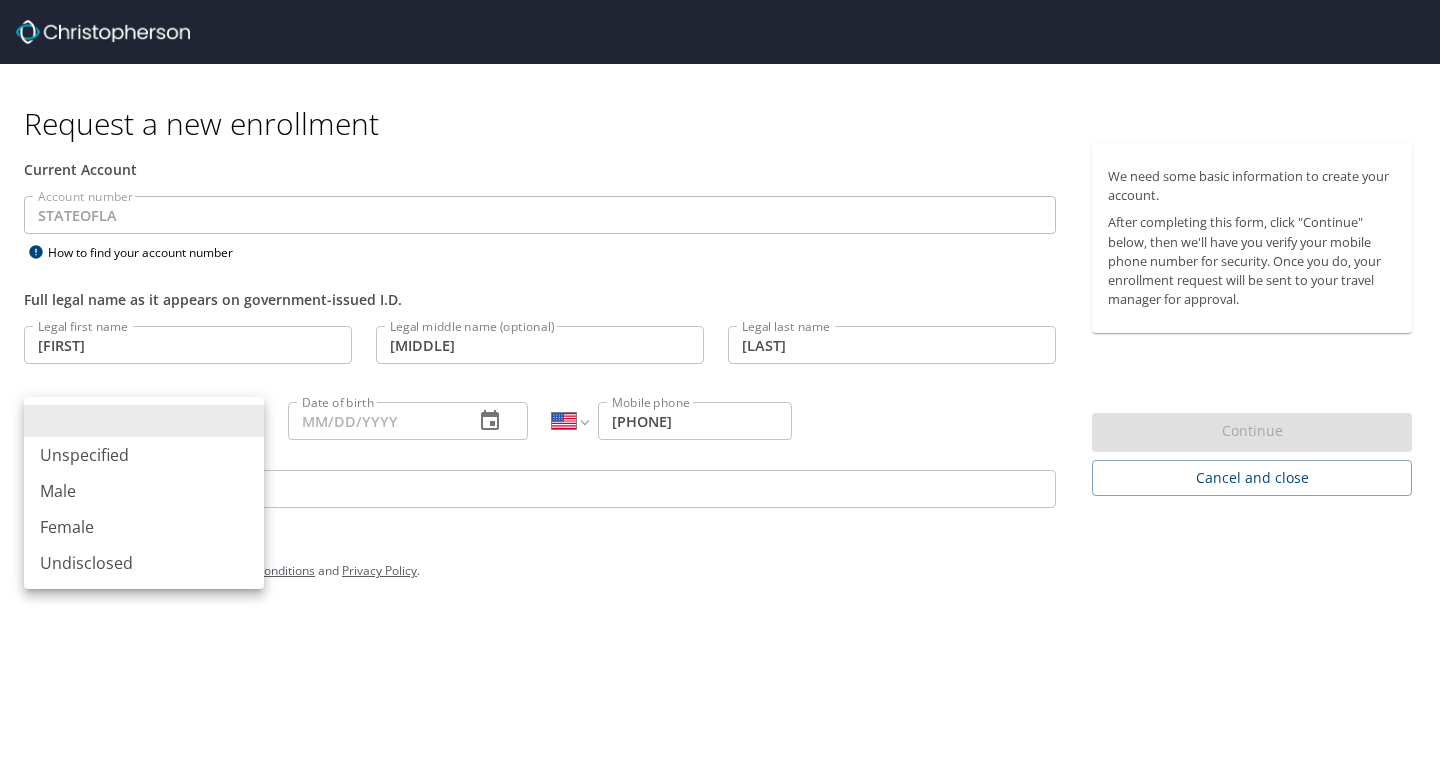 click on "Female" at bounding box center [144, 527] 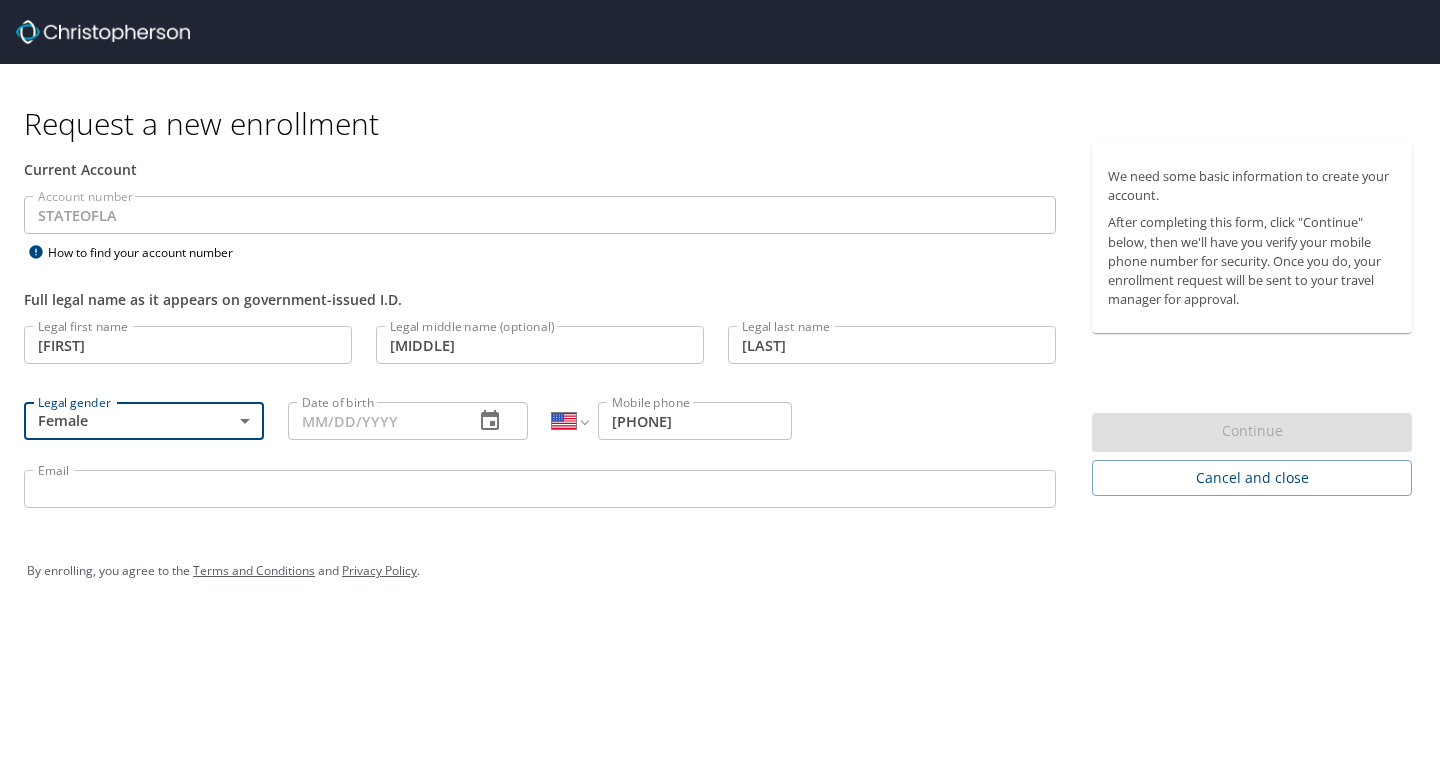 click on "Date of birth" at bounding box center [373, 421] 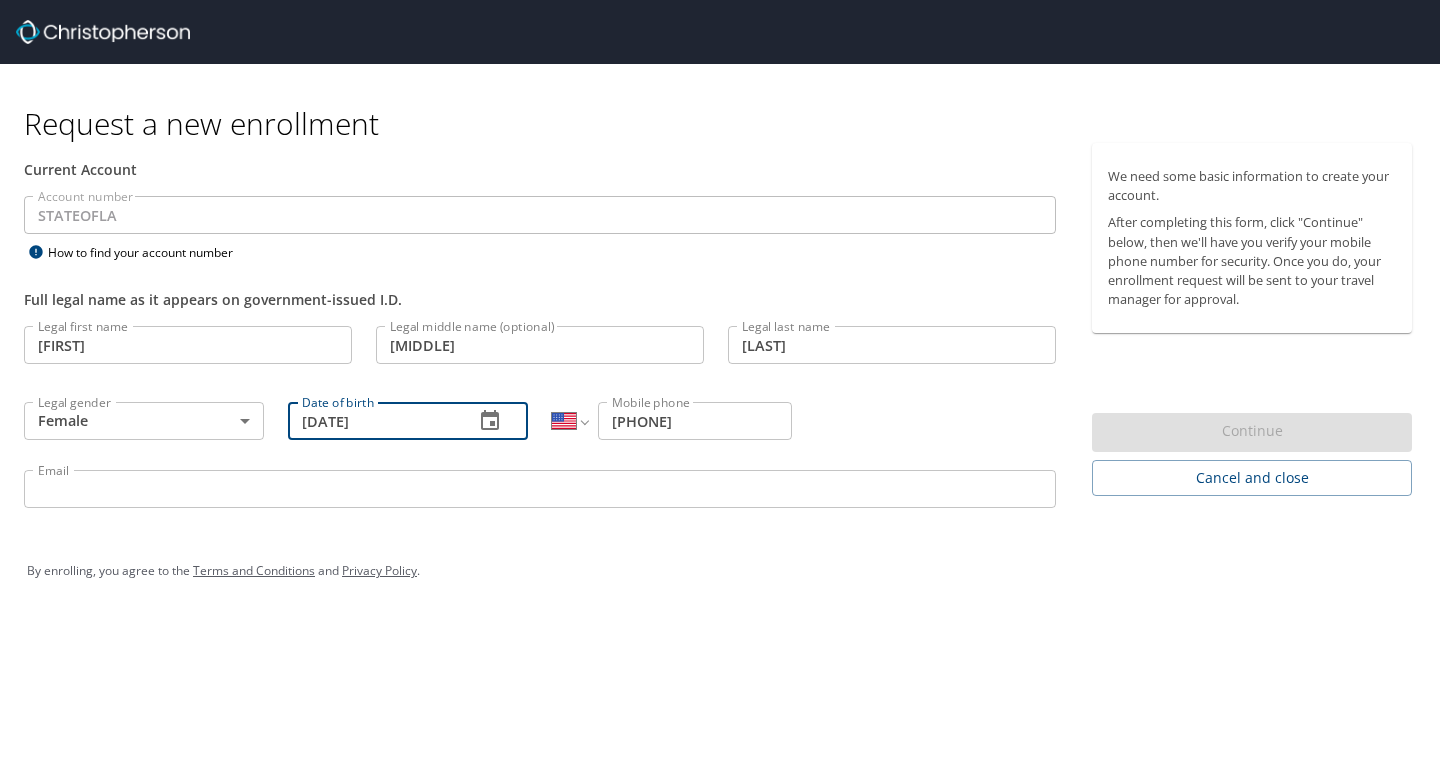 type on "[DATE]" 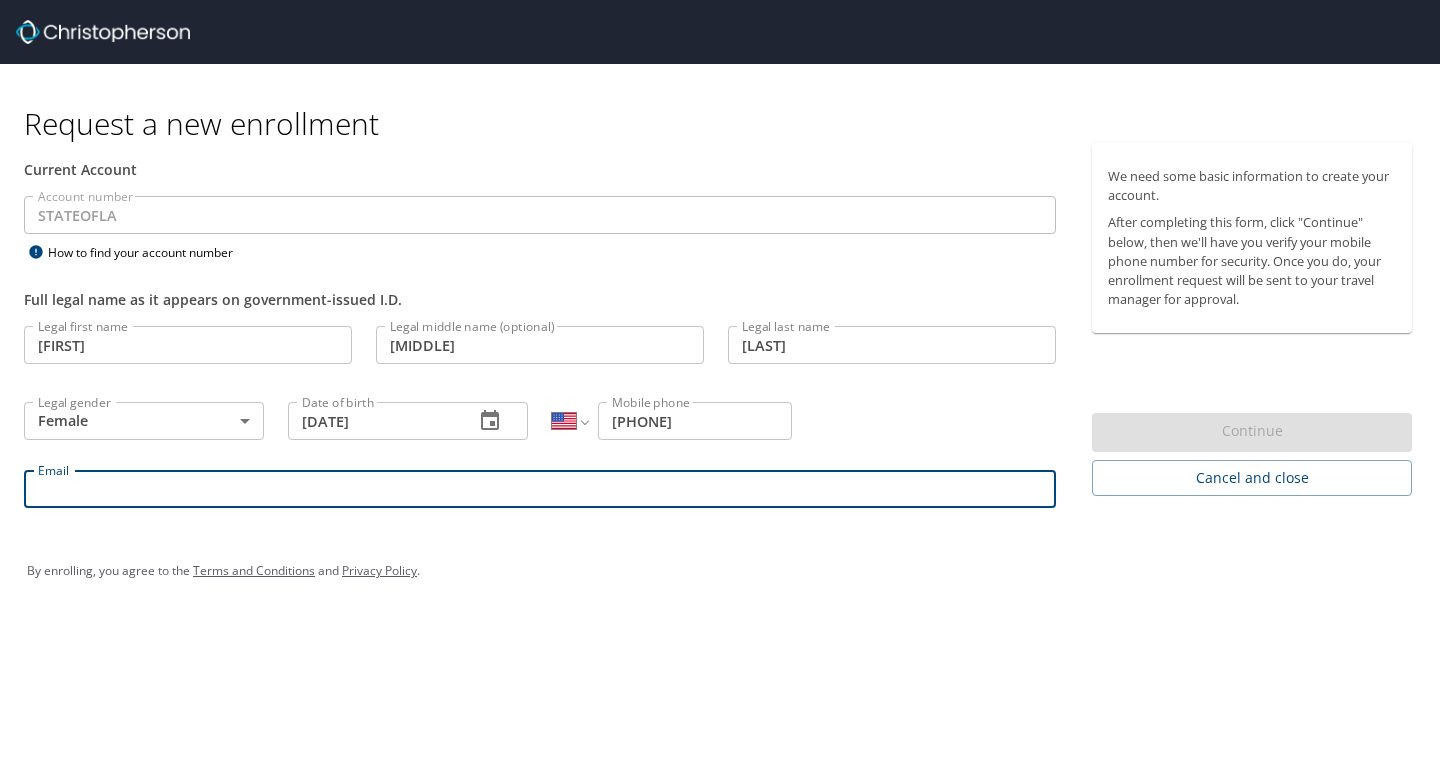 type on "[EMAIL]" 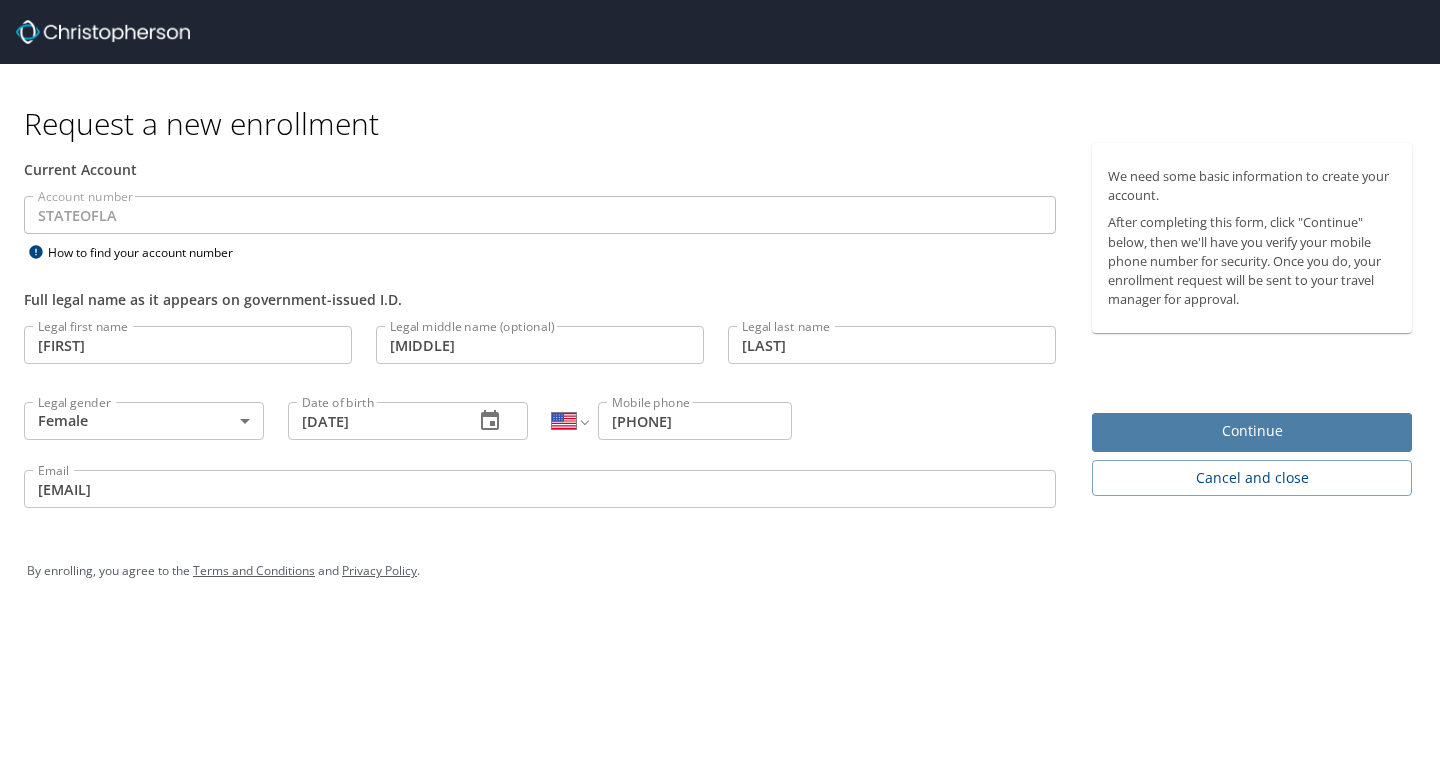 click on "Continue" at bounding box center (1252, 431) 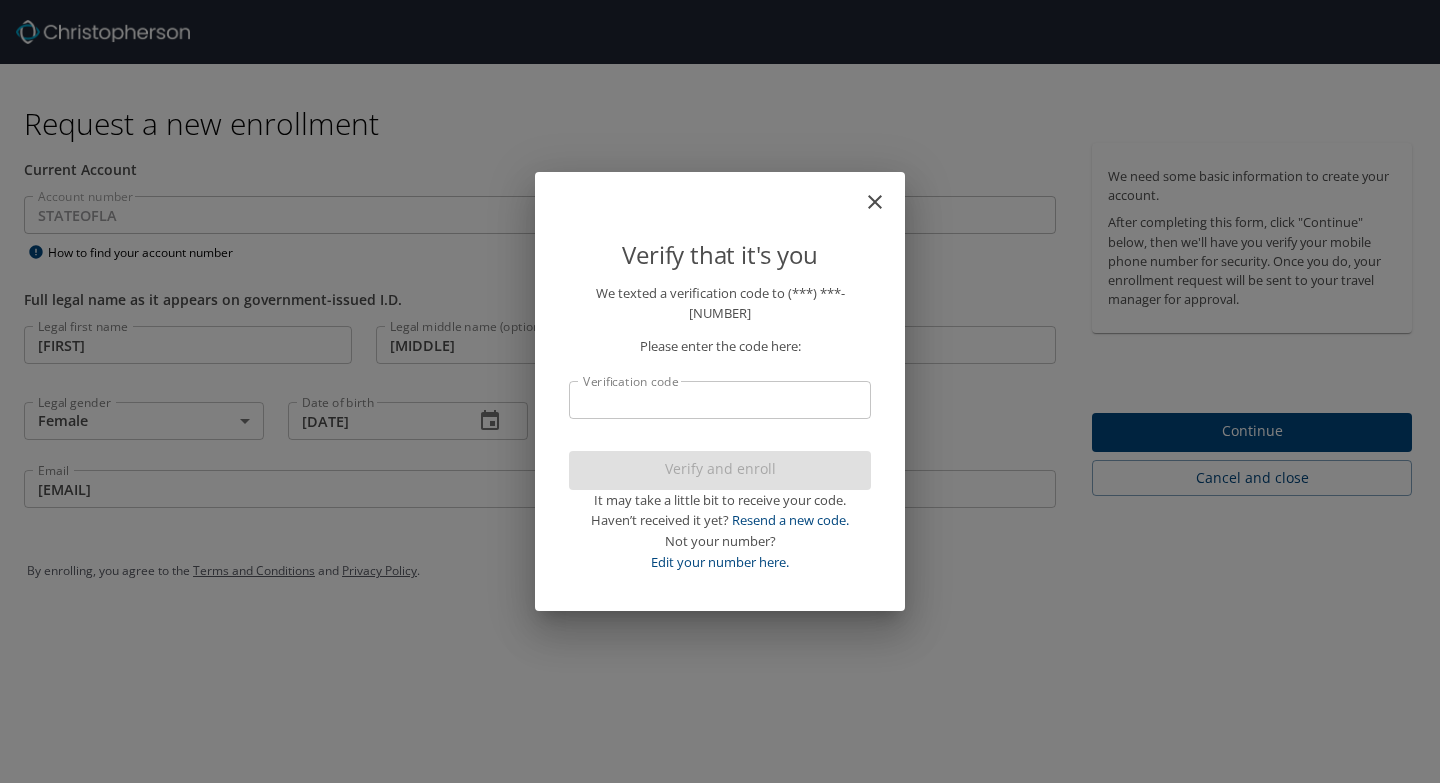 click on "Verify that it's you We texted a verification code to ([PHONE]) Please enter the code here: Verification code Verification code Verify and enroll It may take a little bit to receive your code. Haven’t received it yet?   Resend a new code. Not your number? Edit your number here." at bounding box center (720, 428) 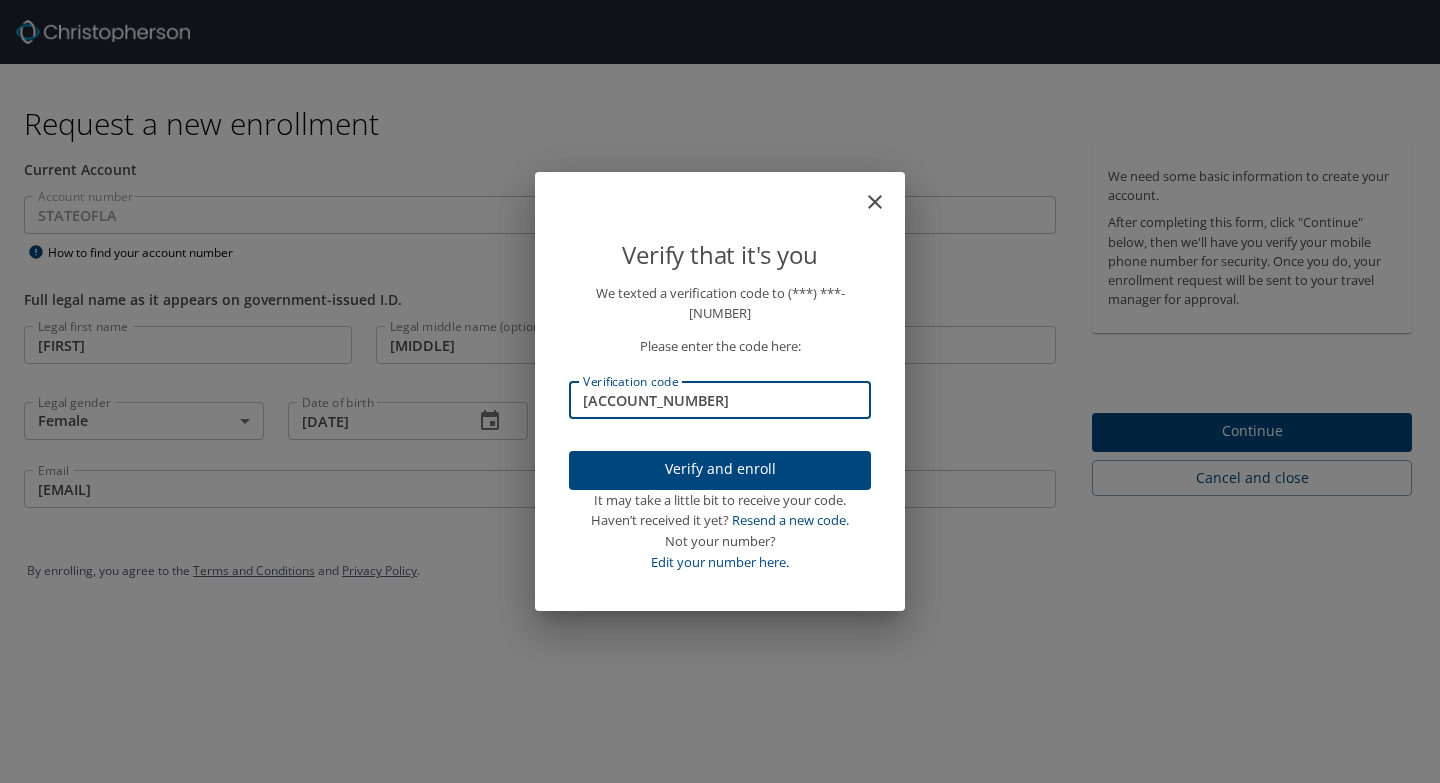 type on "[ACCOUNT_NUMBER]" 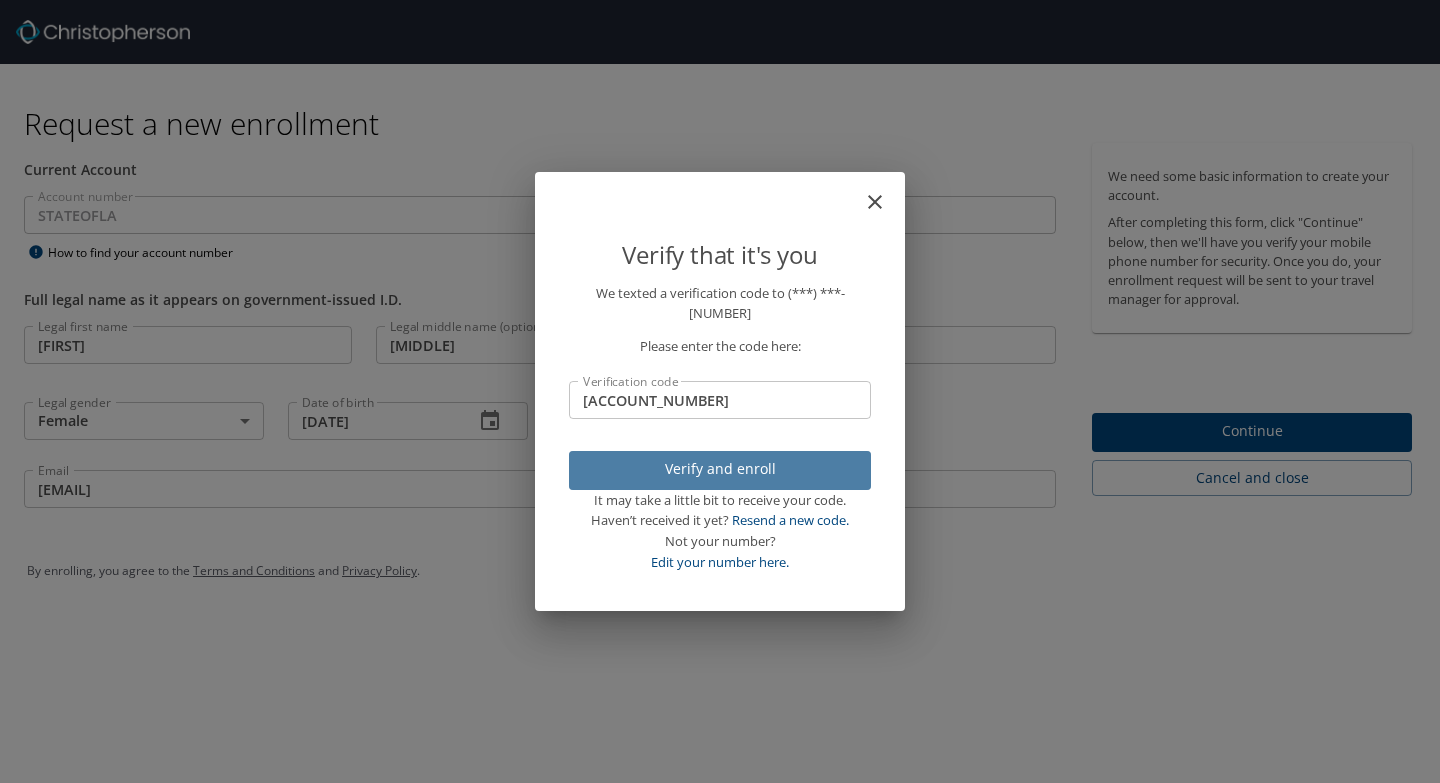 click on "Verify and enroll" at bounding box center [720, 469] 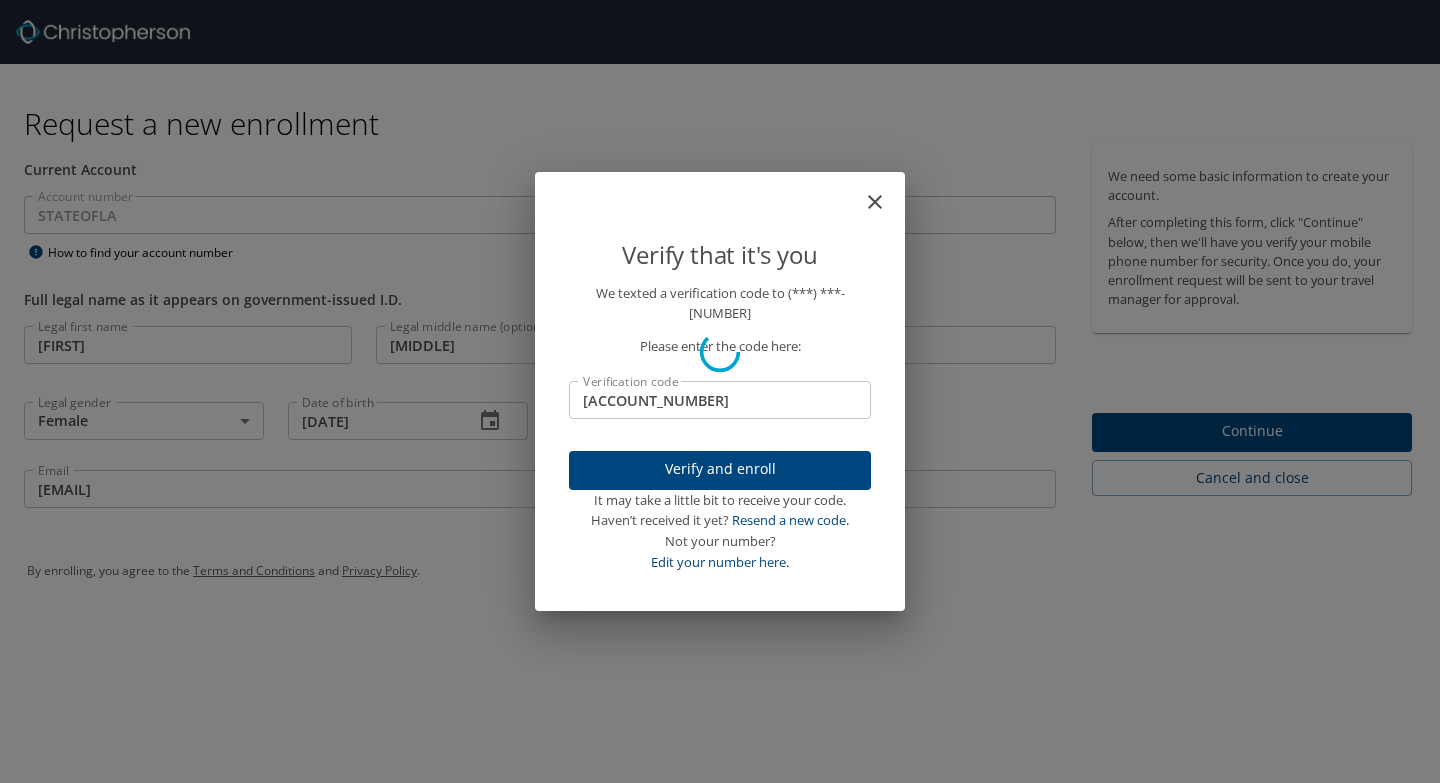 type 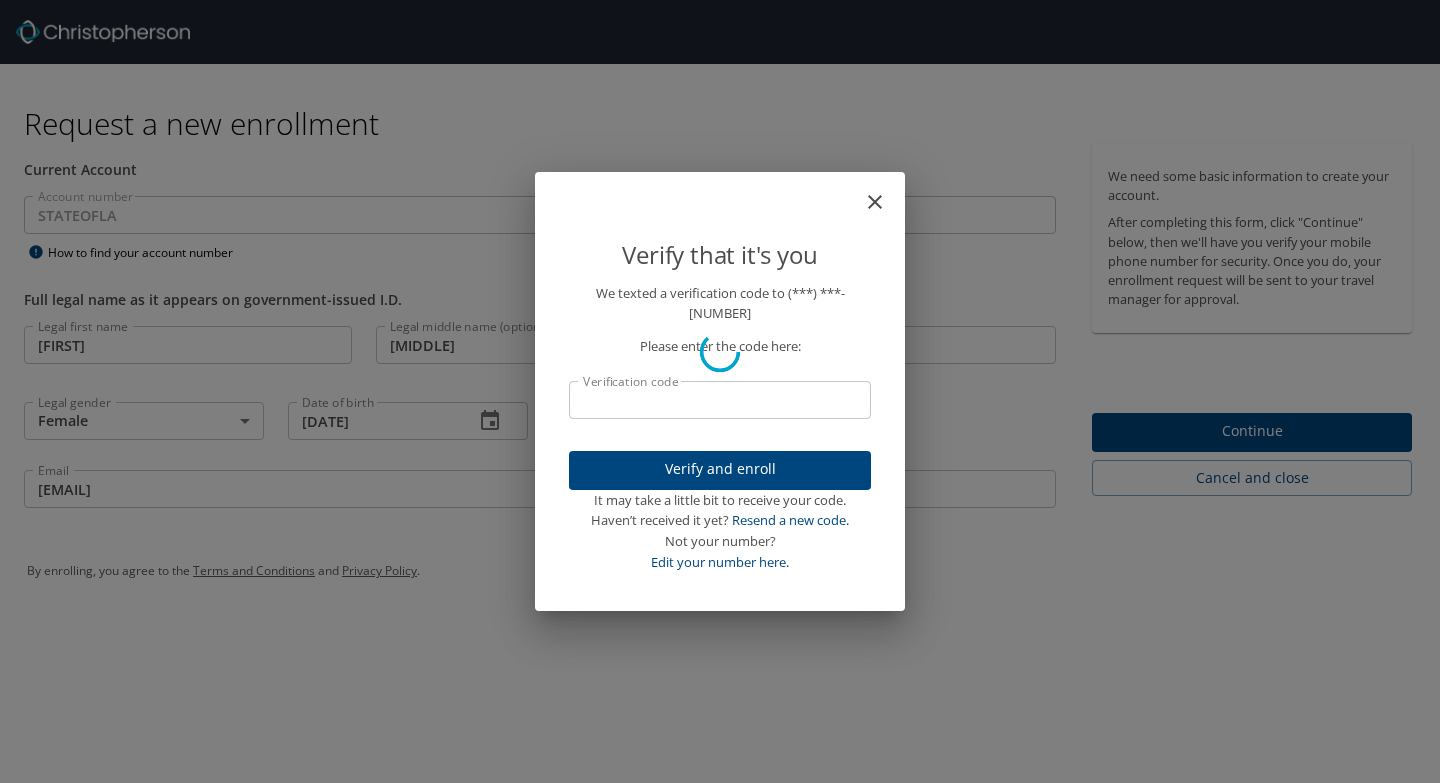 click on "Verify that it's you We texted a verification code to ([PHONE]) Please enter the code here: Verification code Verification code Verify and enroll It may take a little bit to receive your code. Haven’t received it yet?   Resend a new code. Not your number? Edit your number here." at bounding box center [720, 391] 